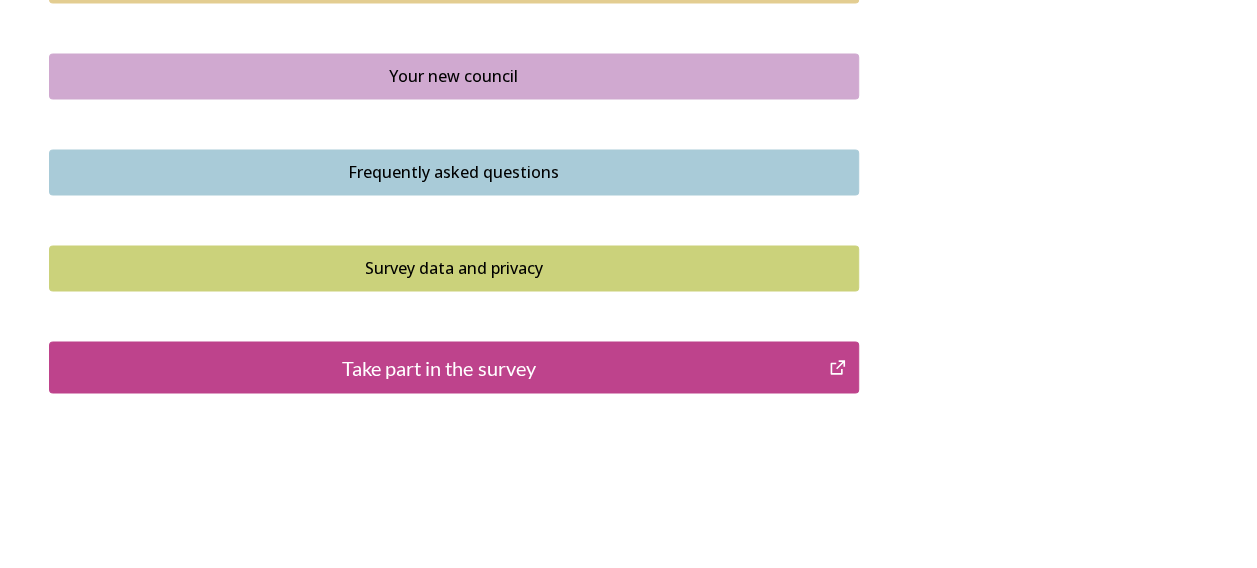 scroll, scrollTop: 1578, scrollLeft: 0, axis: vertical 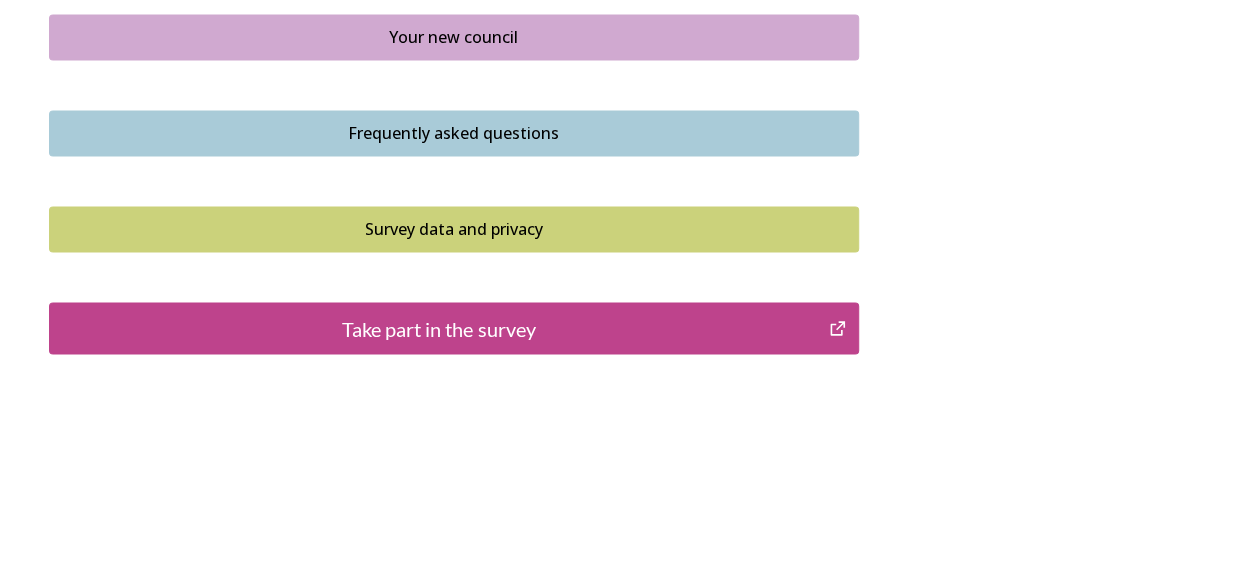 click on "Take part in the survey" at bounding box center [439, 328] 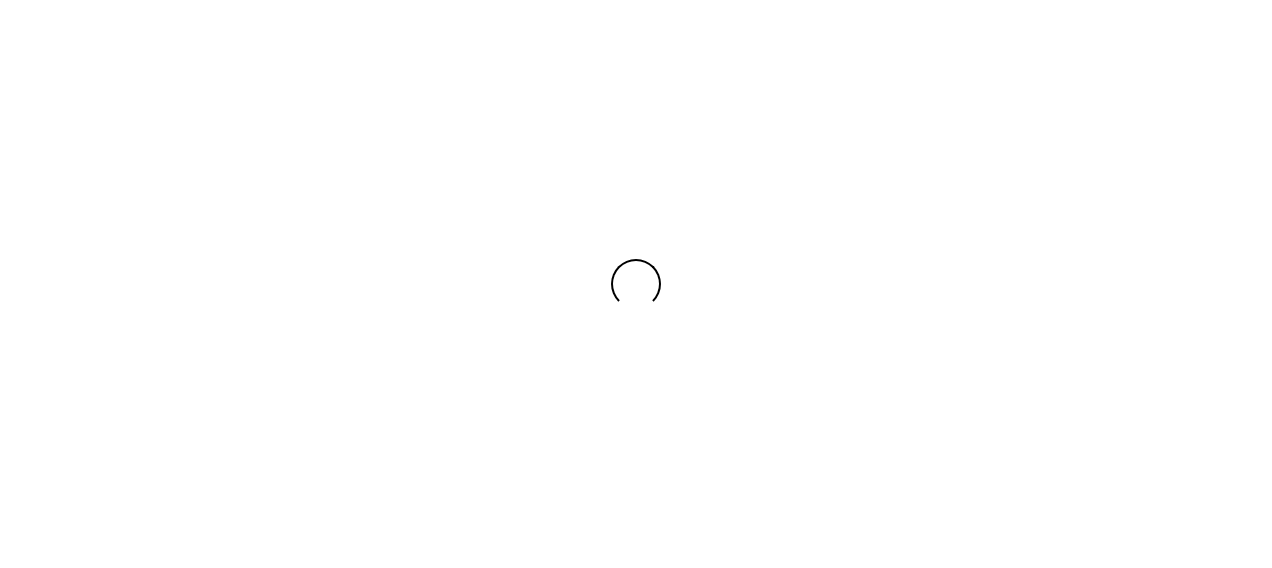 scroll, scrollTop: 0, scrollLeft: 0, axis: both 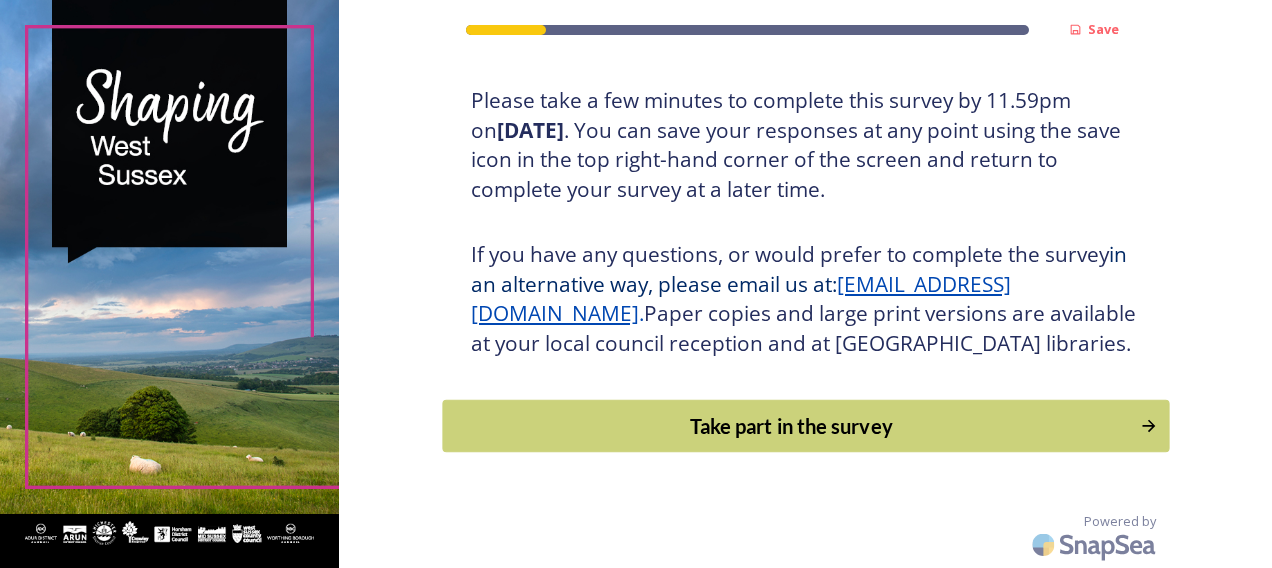 click on "Take part in the survey" at bounding box center (791, 426) 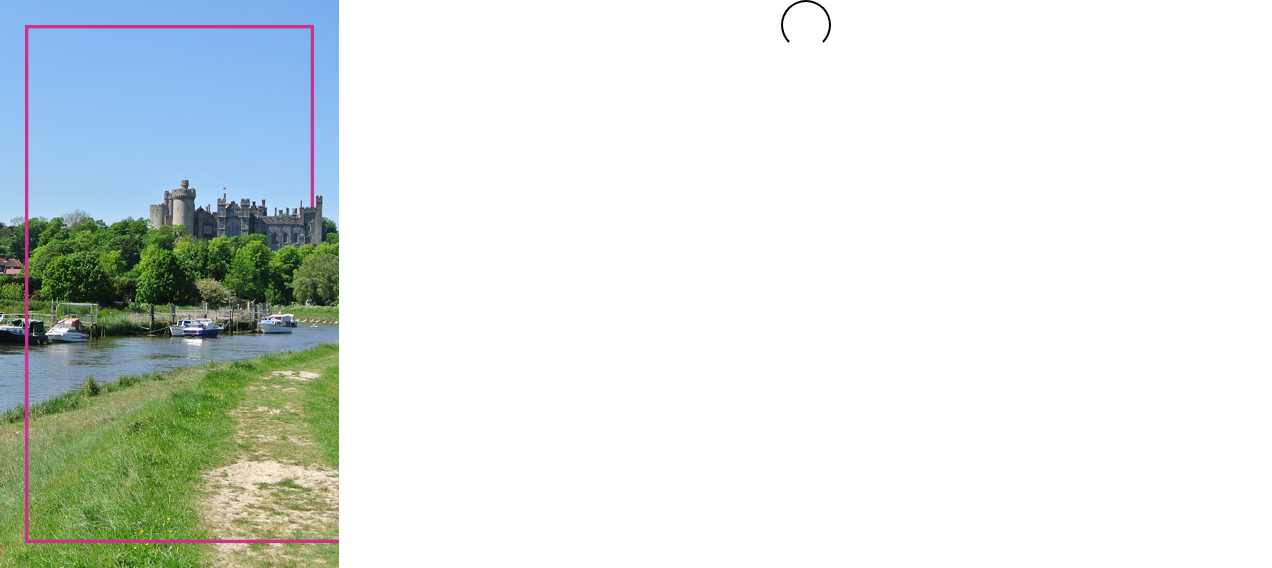 scroll, scrollTop: 0, scrollLeft: 0, axis: both 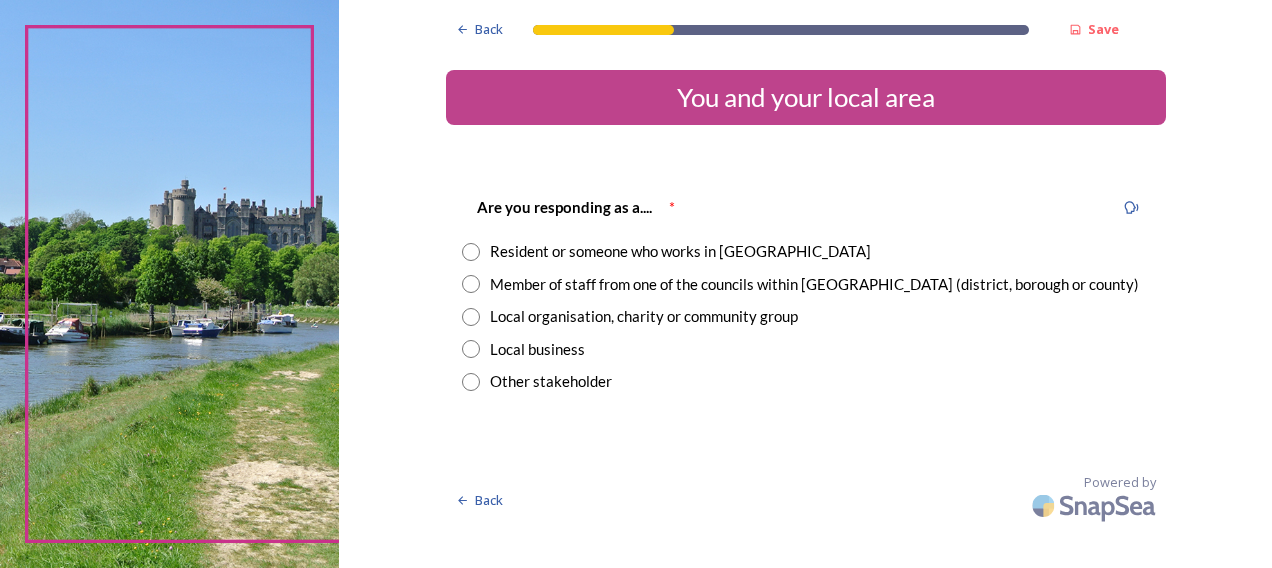 click at bounding box center [471, 252] 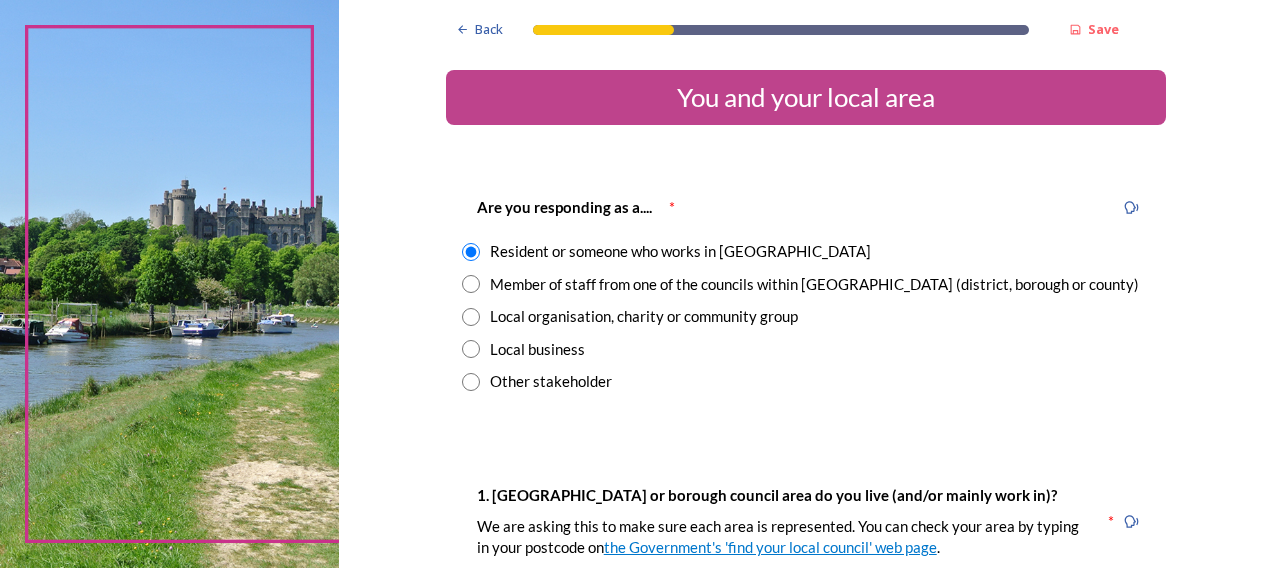 click at bounding box center [471, 284] 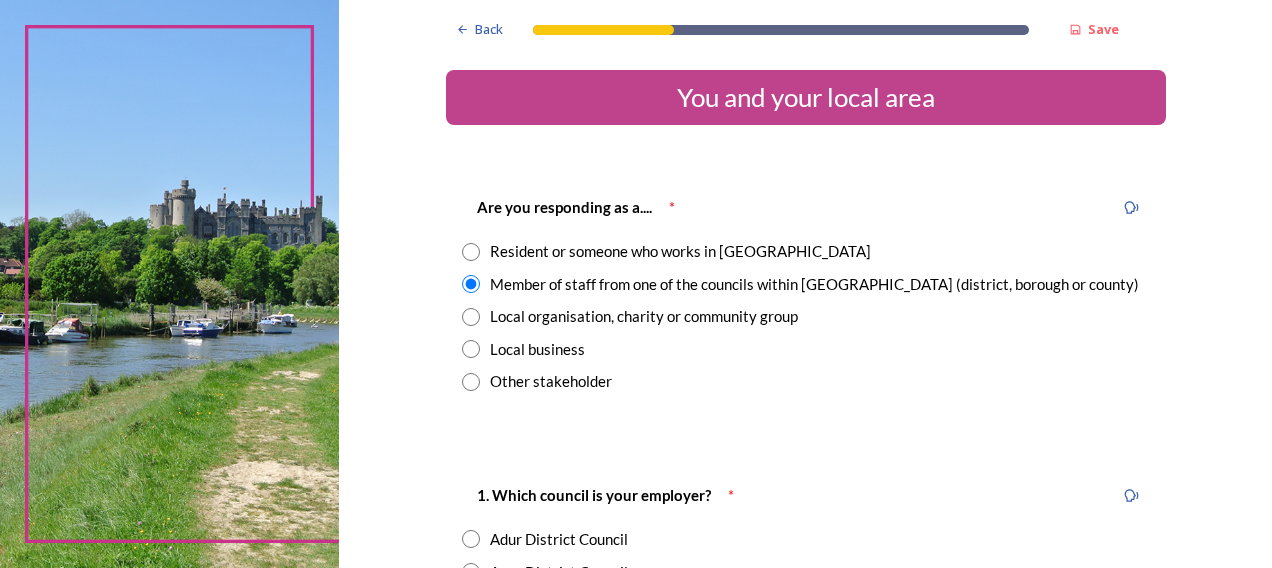 click at bounding box center [471, 252] 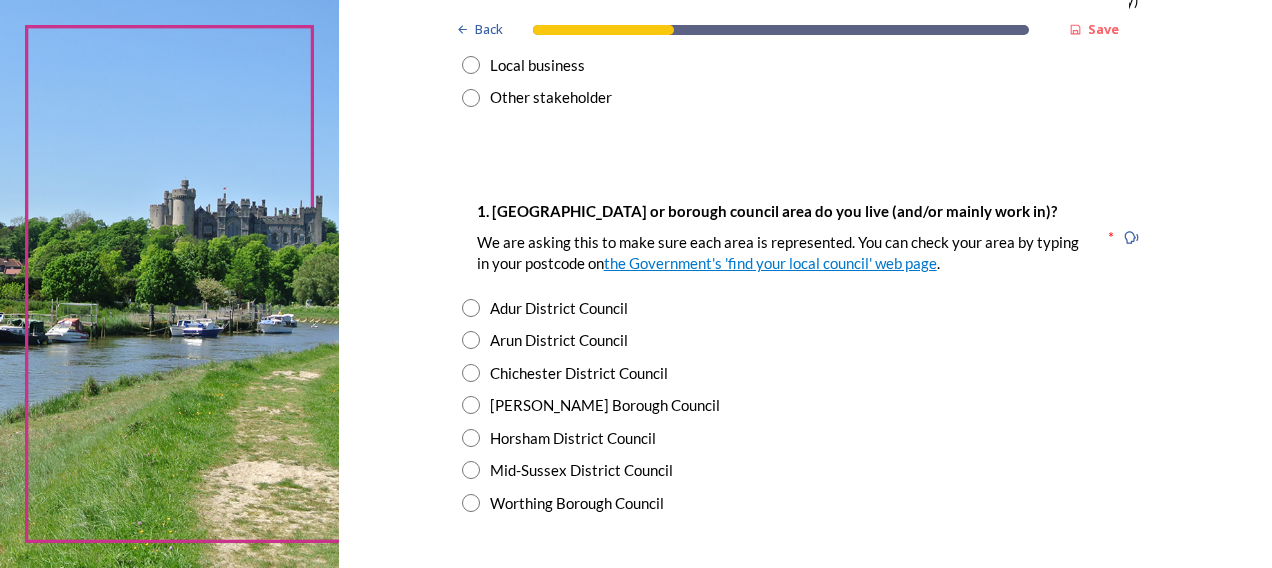 scroll, scrollTop: 300, scrollLeft: 0, axis: vertical 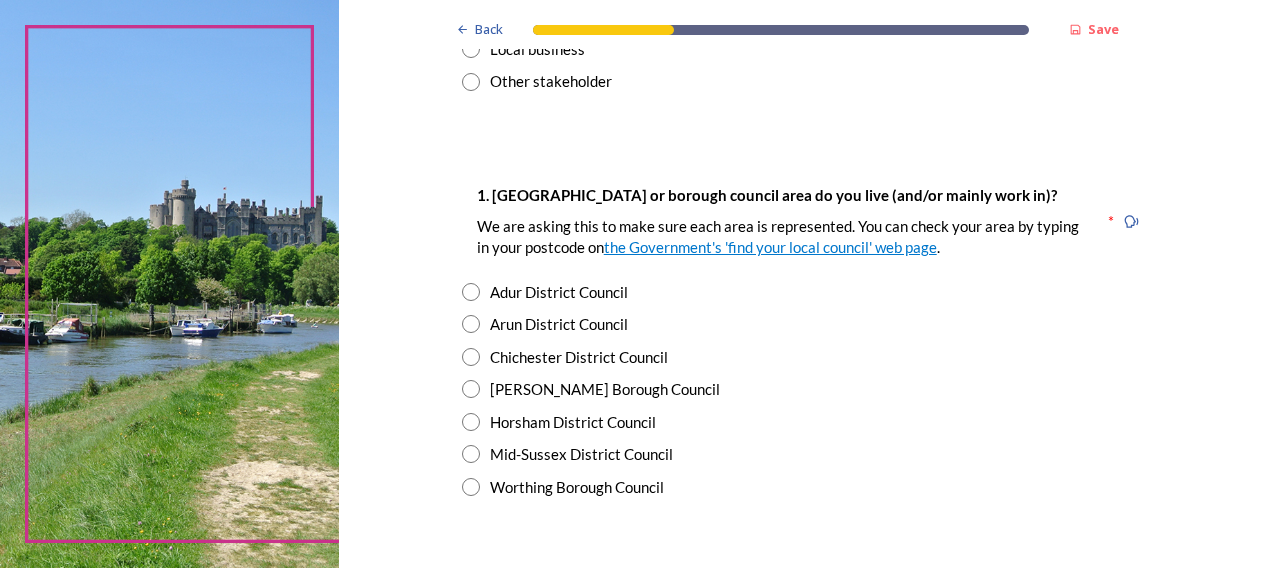 click at bounding box center [471, 487] 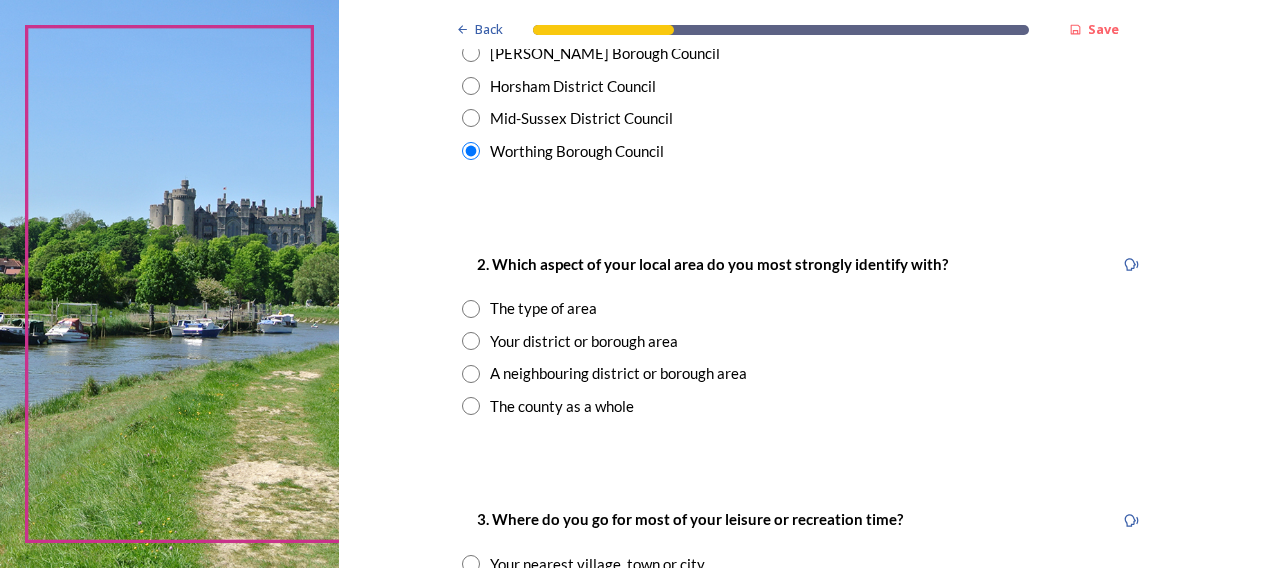 scroll, scrollTop: 700, scrollLeft: 0, axis: vertical 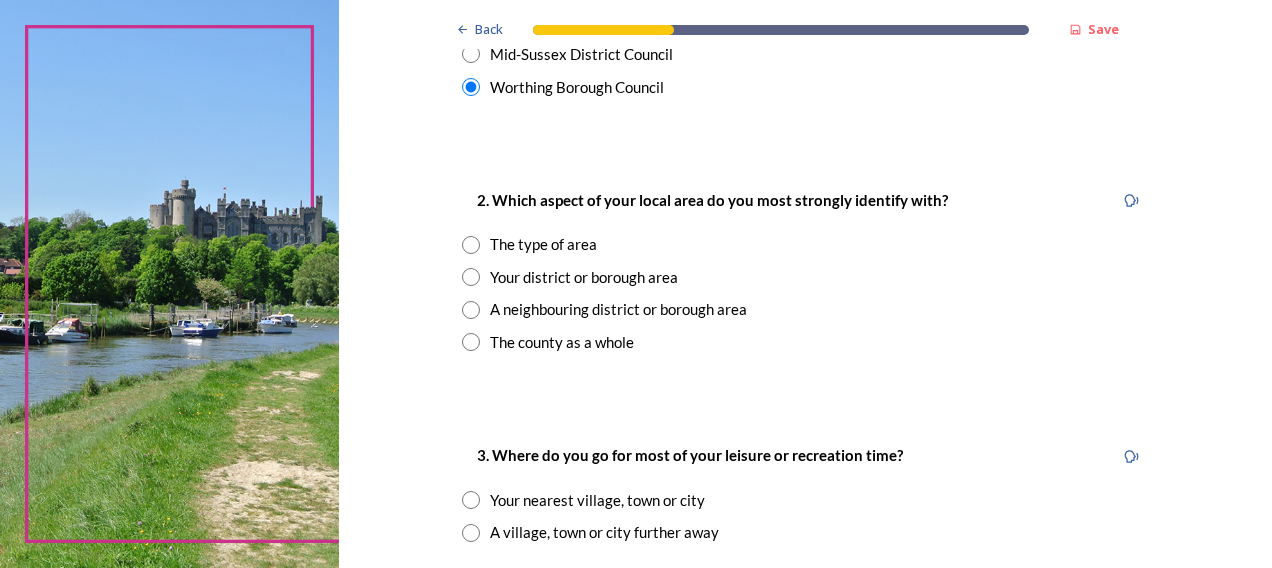 click at bounding box center [471, 342] 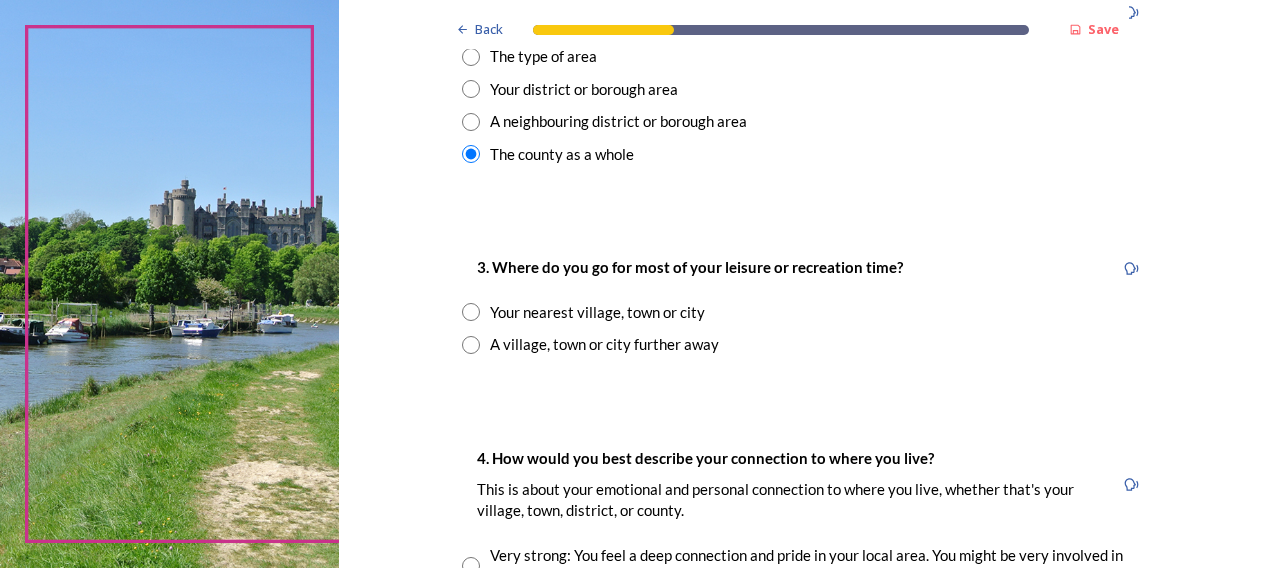 scroll, scrollTop: 900, scrollLeft: 0, axis: vertical 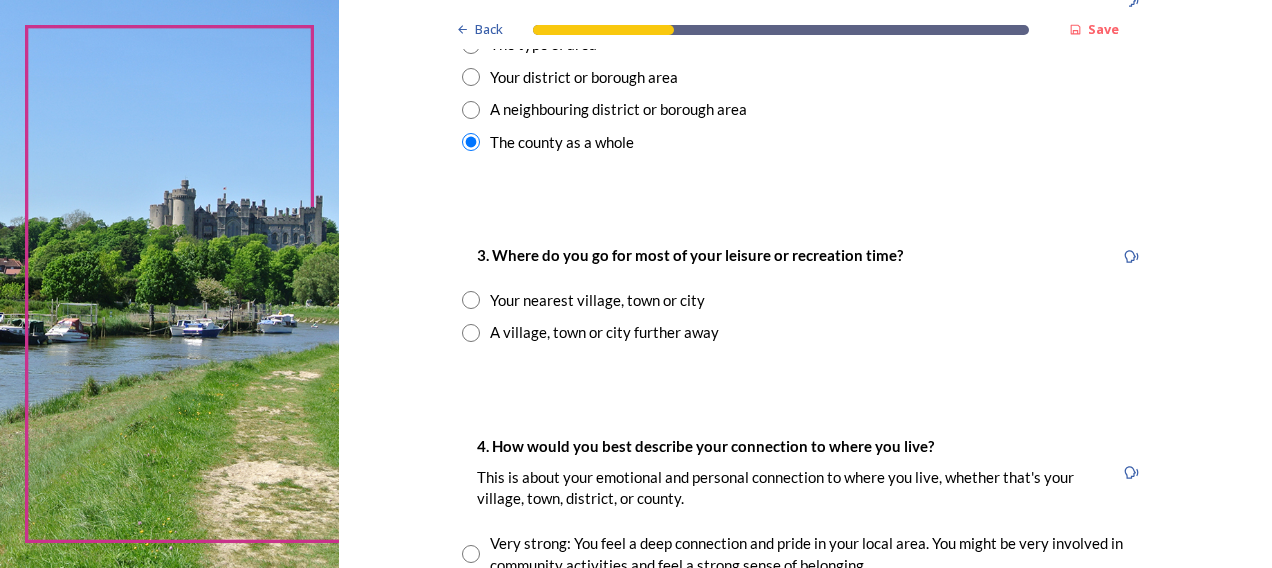 click at bounding box center [471, 300] 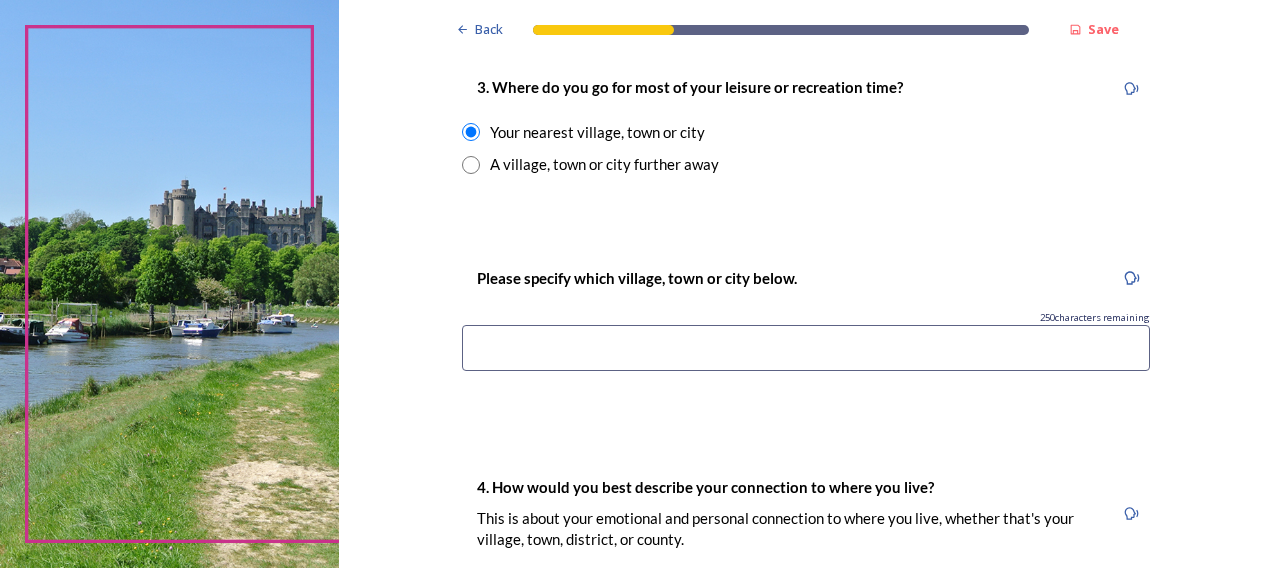 scroll, scrollTop: 1100, scrollLeft: 0, axis: vertical 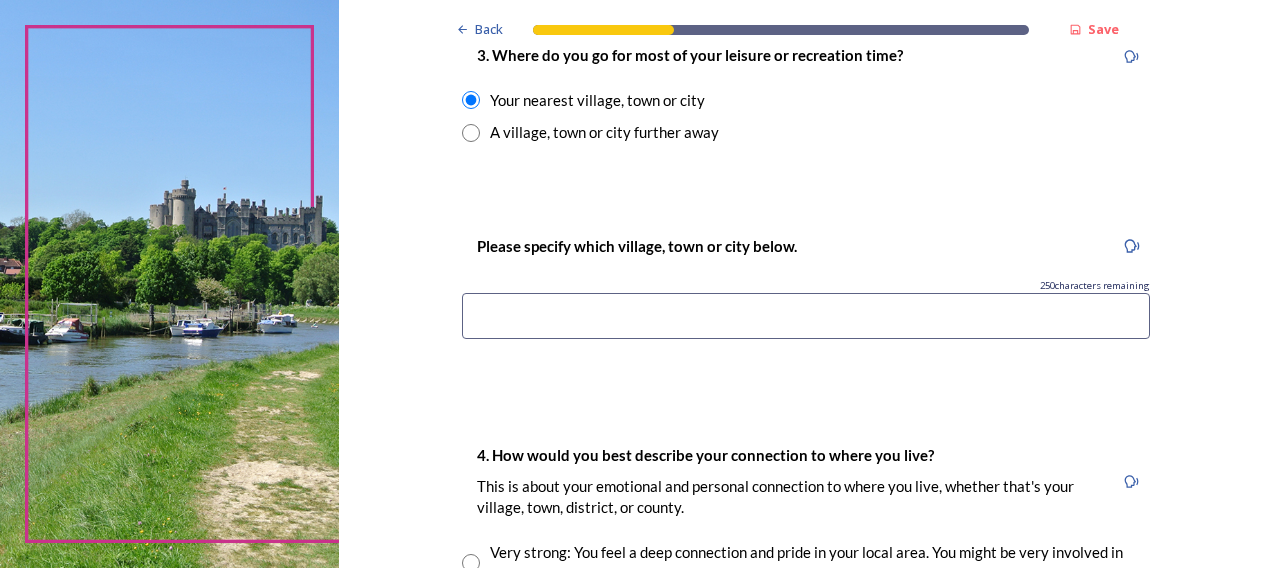 click at bounding box center [806, 316] 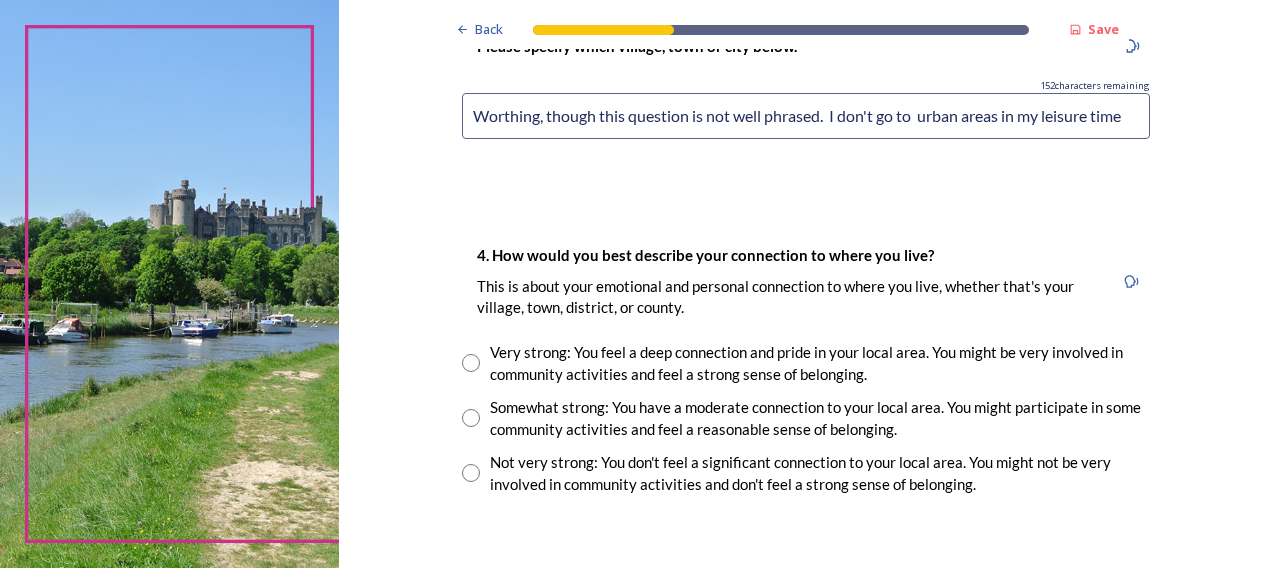 scroll, scrollTop: 1400, scrollLeft: 0, axis: vertical 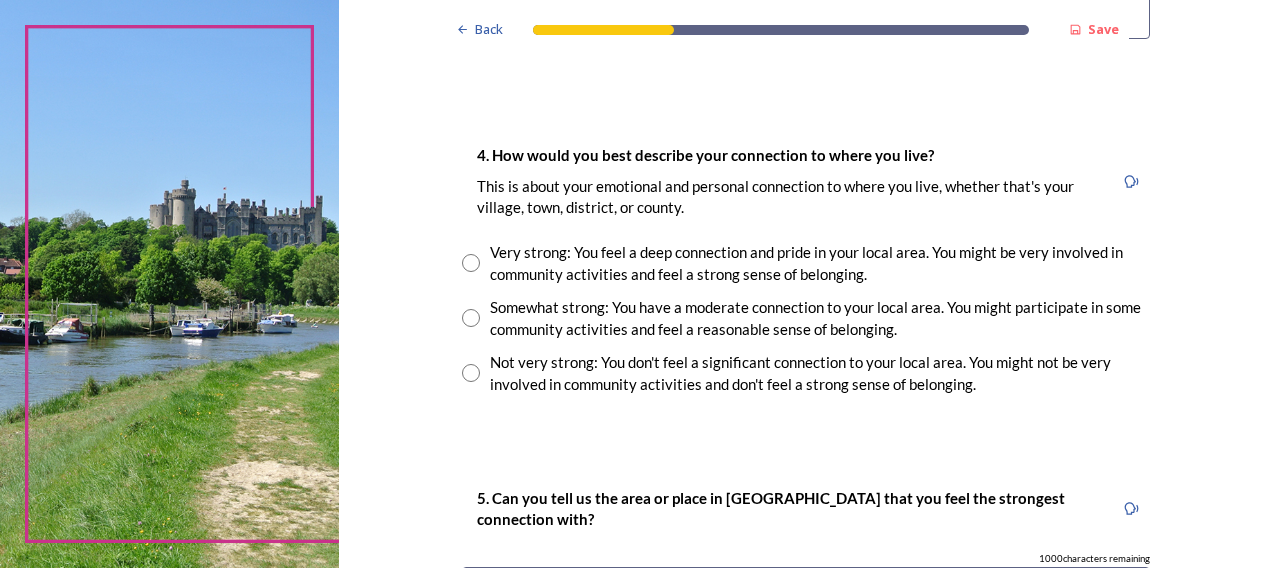 type on "Worthing, though this question is not well phrased.  I don't go to  urban areas in my leisure time" 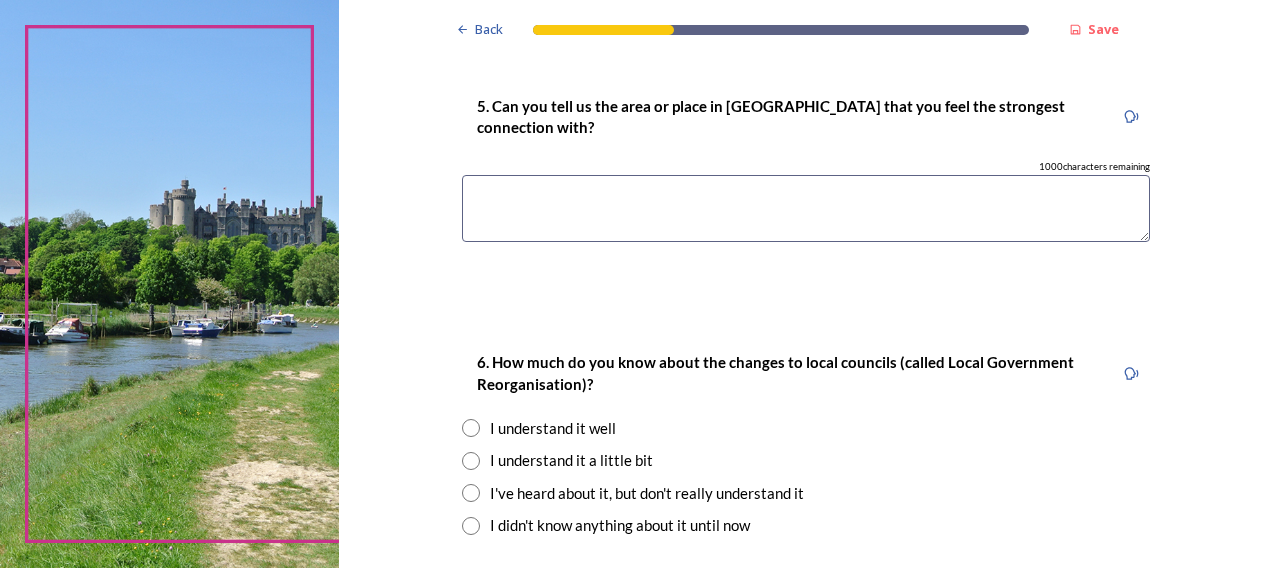 scroll, scrollTop: 1800, scrollLeft: 0, axis: vertical 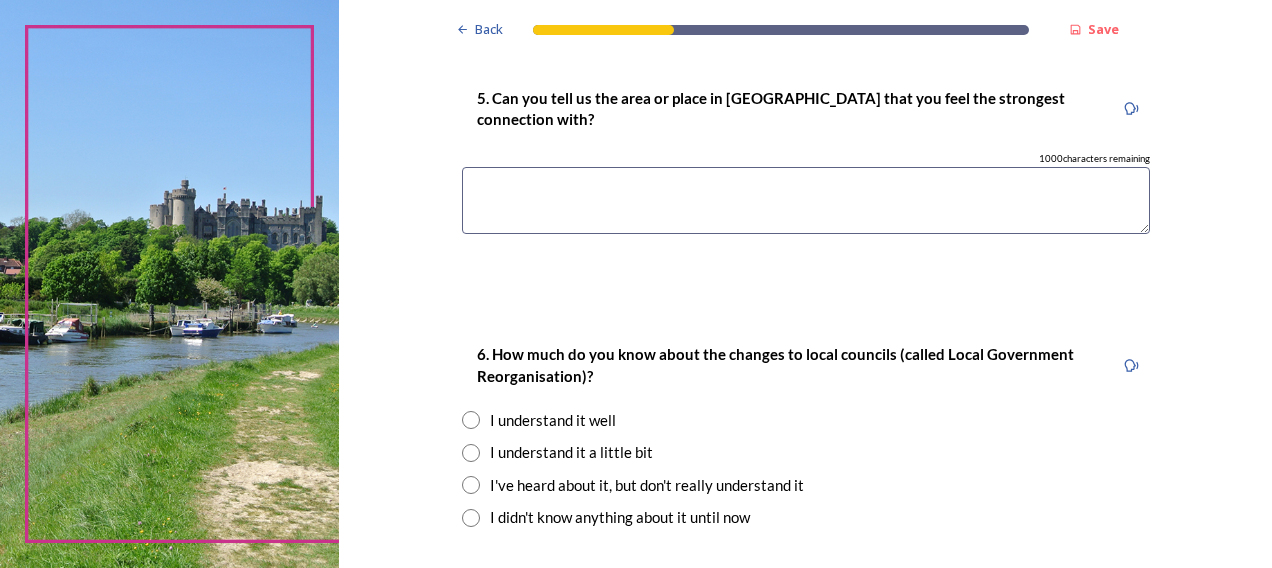 click at bounding box center (806, 200) 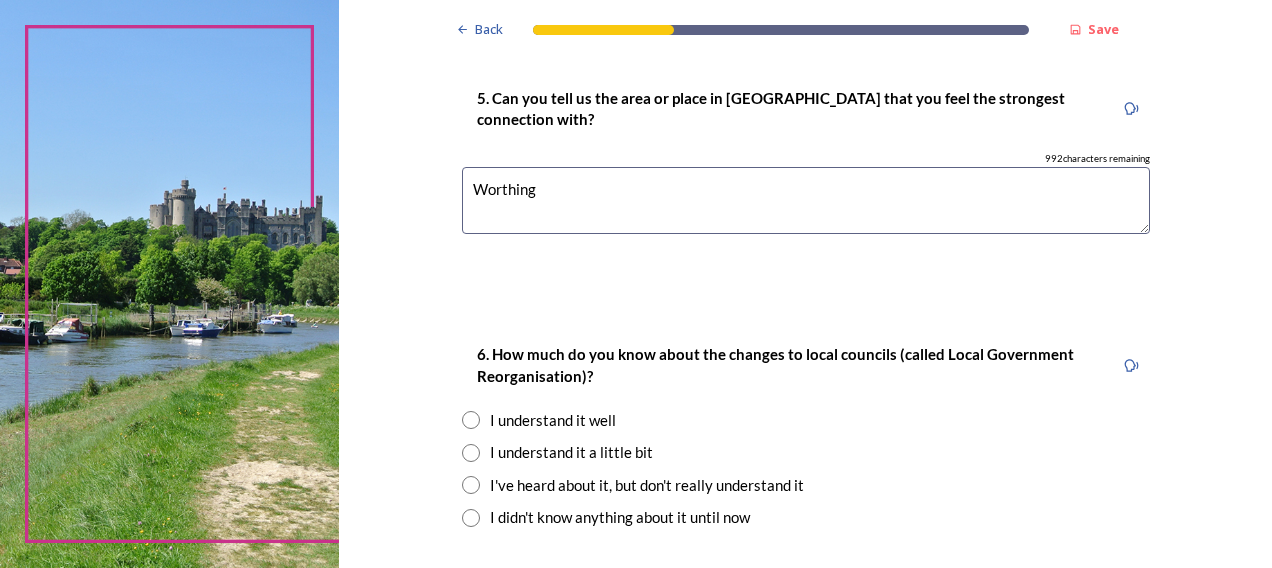 scroll, scrollTop: 1900, scrollLeft: 0, axis: vertical 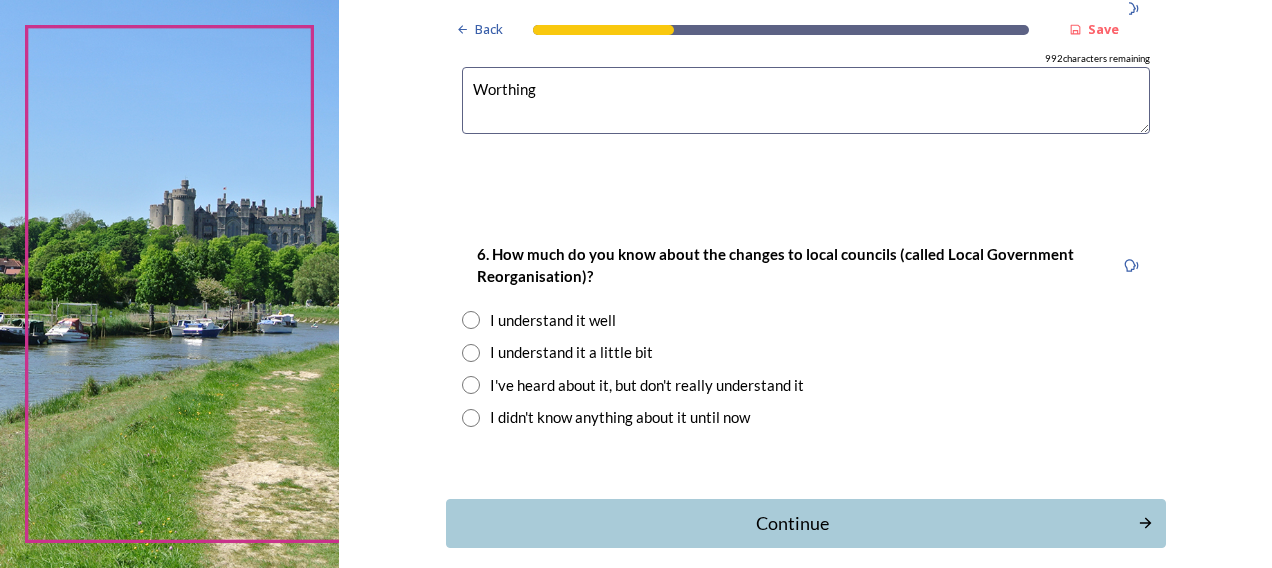 type on "Worthing" 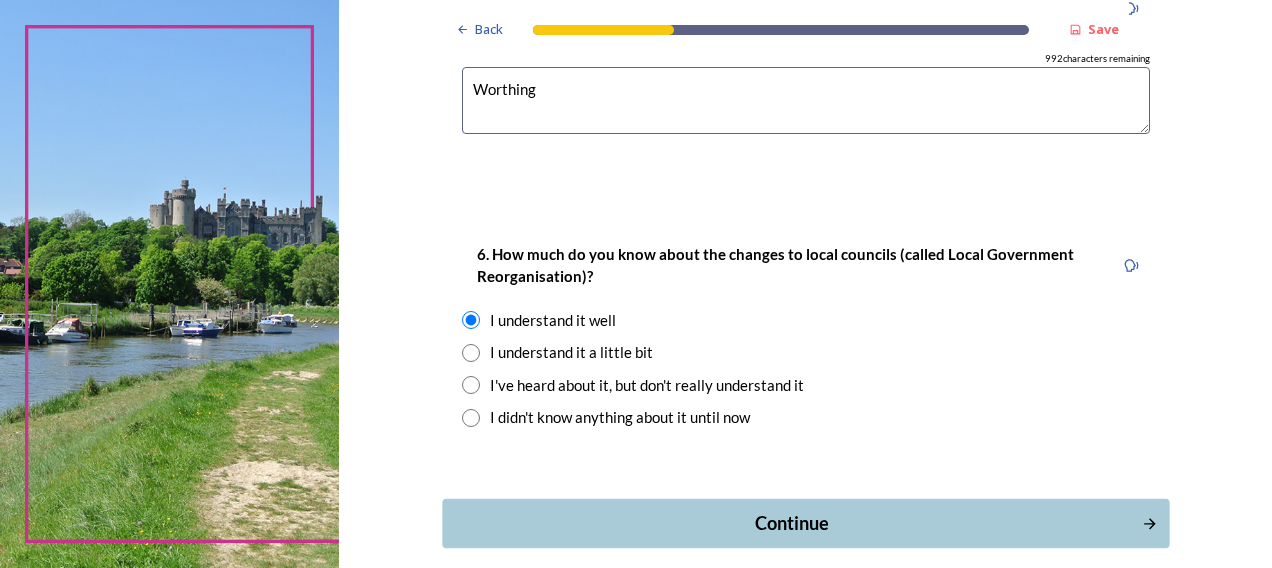 click on "Continue" at bounding box center [791, 523] 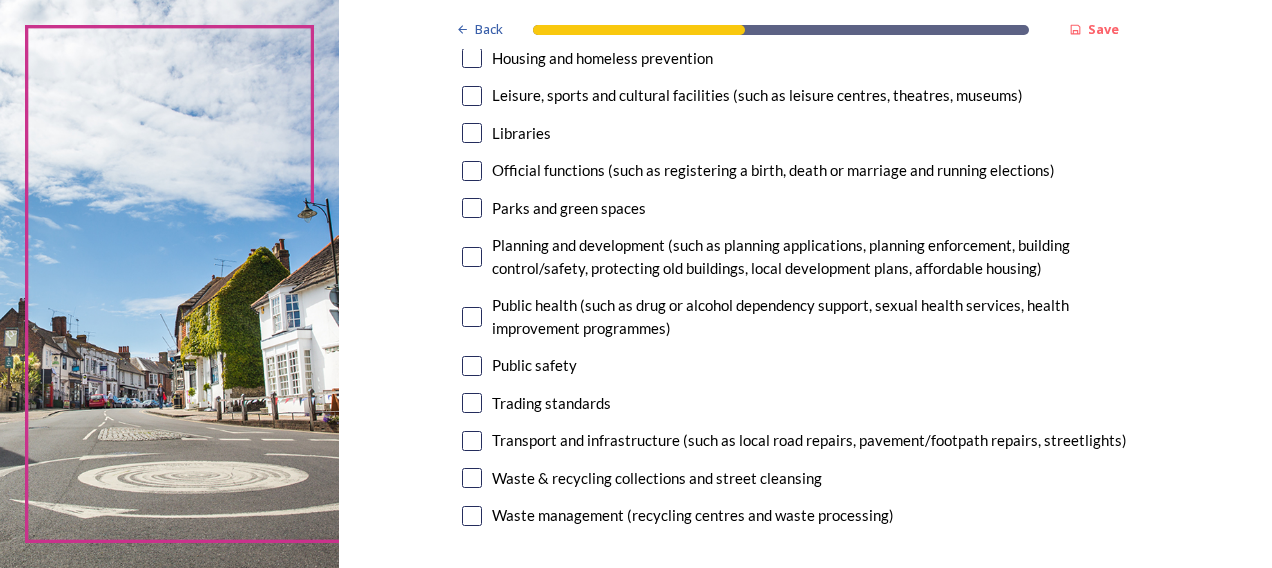 scroll, scrollTop: 600, scrollLeft: 0, axis: vertical 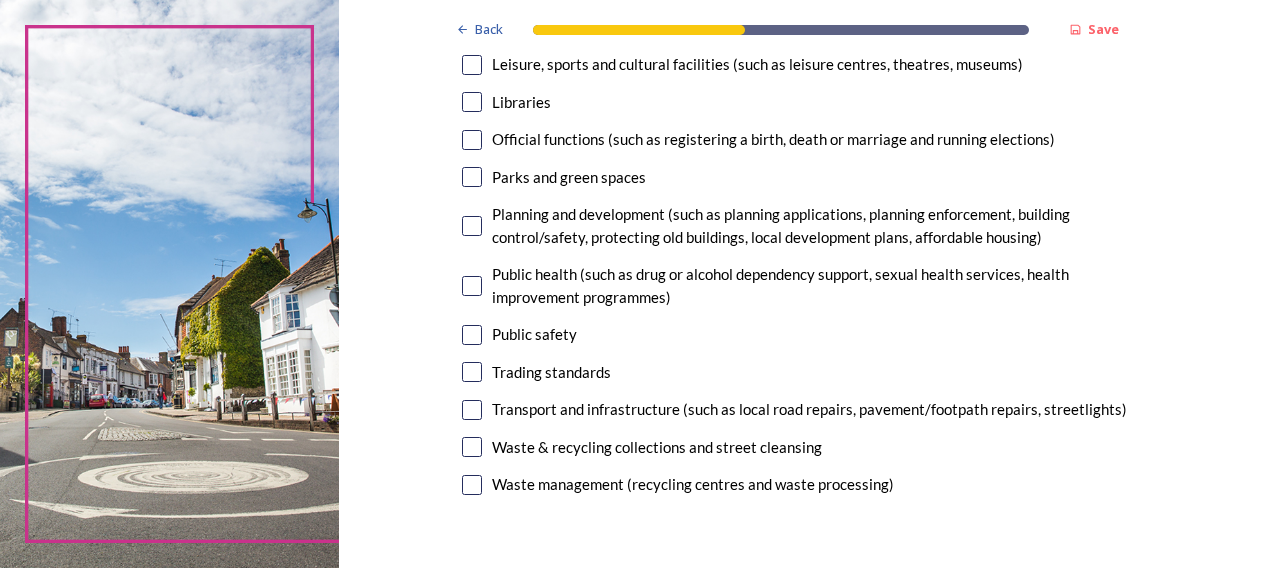 click at bounding box center (472, 485) 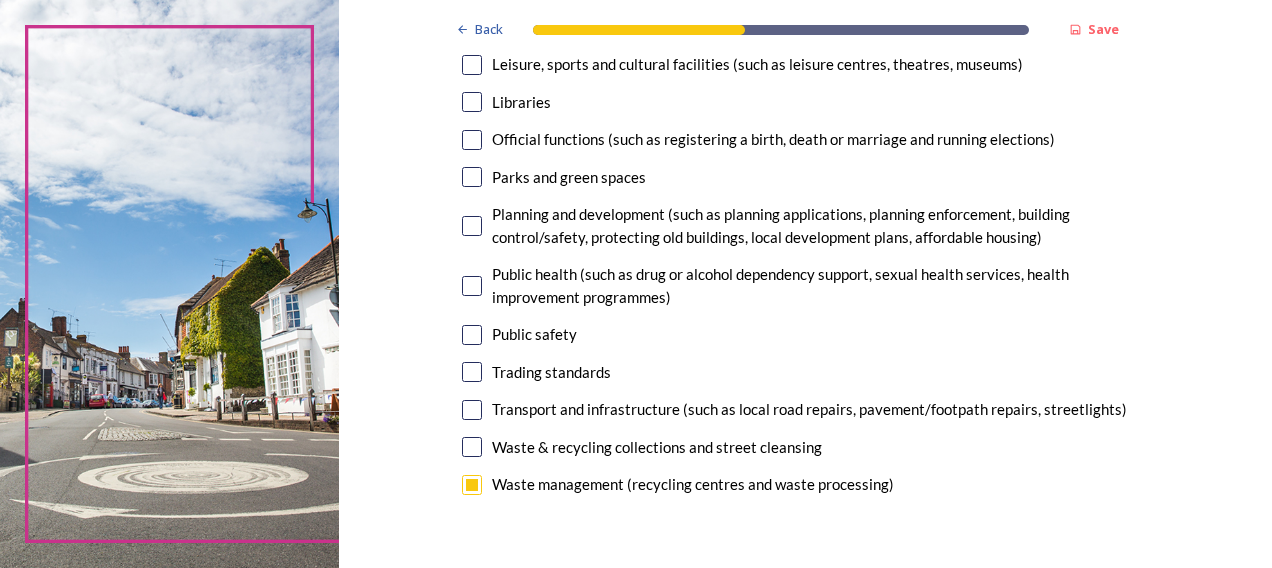 click at bounding box center (472, 447) 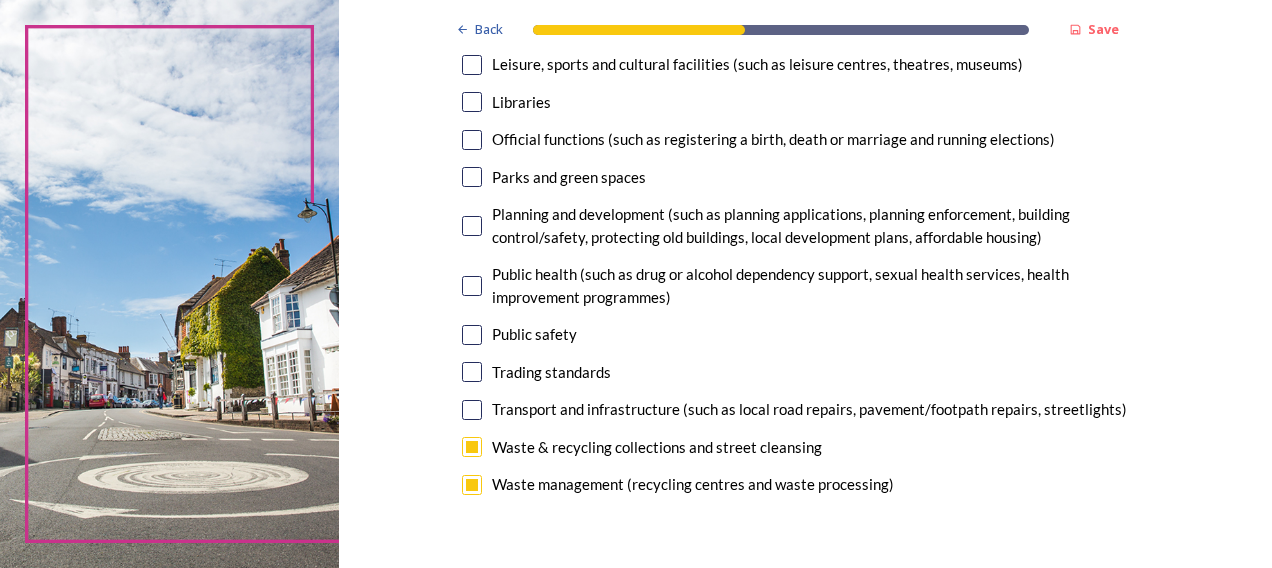 click at bounding box center (472, 410) 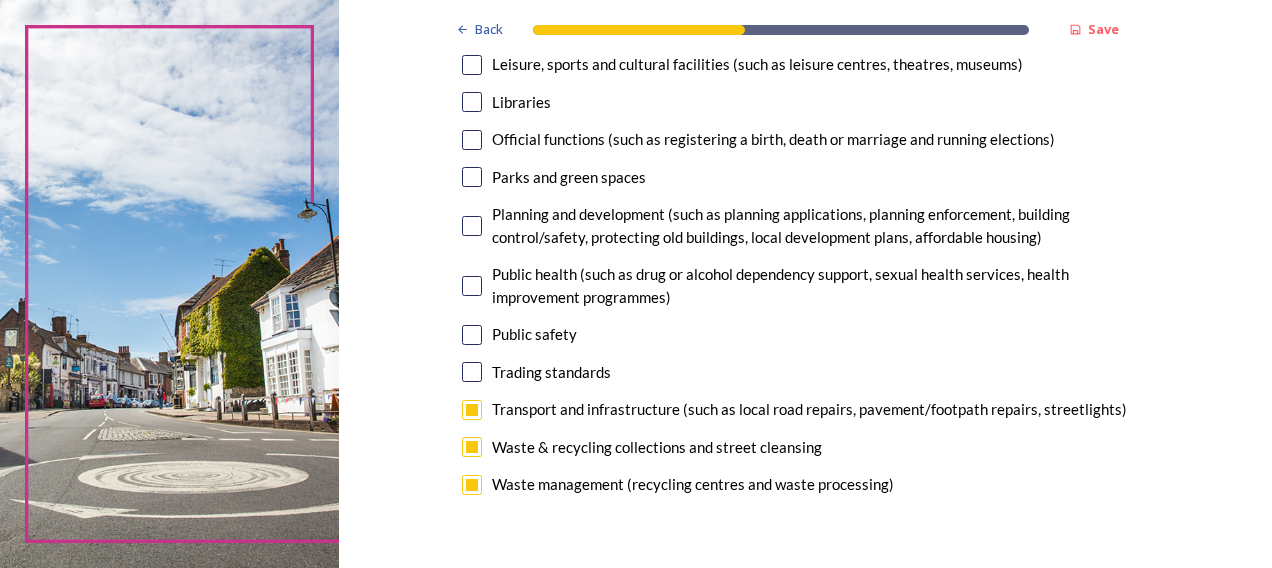 click at bounding box center (472, 335) 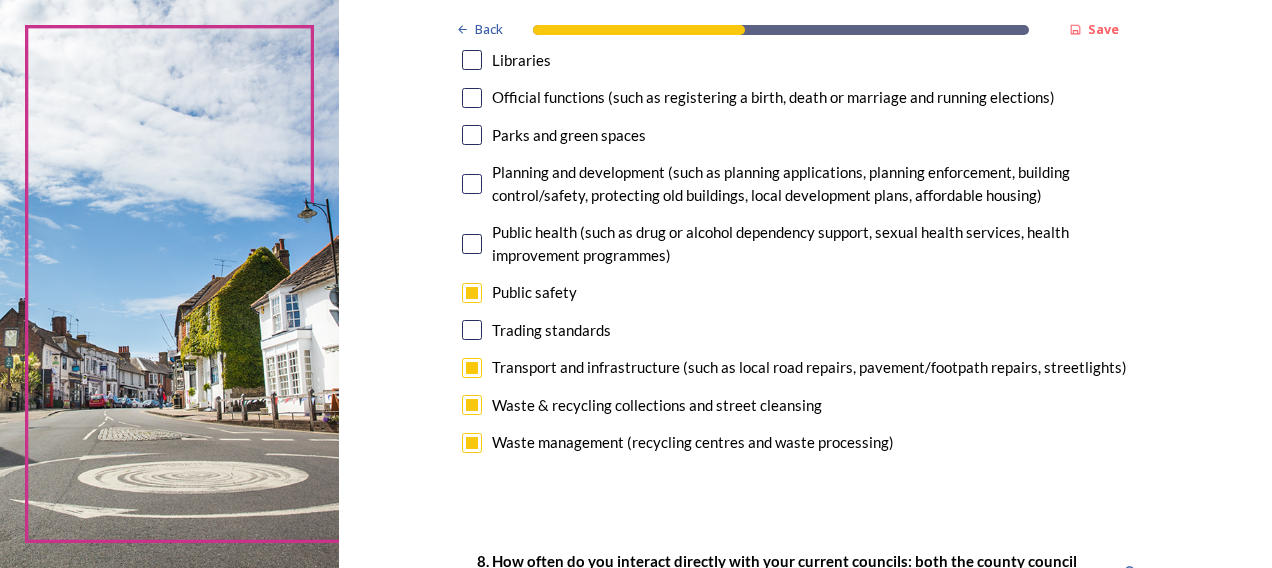 scroll, scrollTop: 600, scrollLeft: 0, axis: vertical 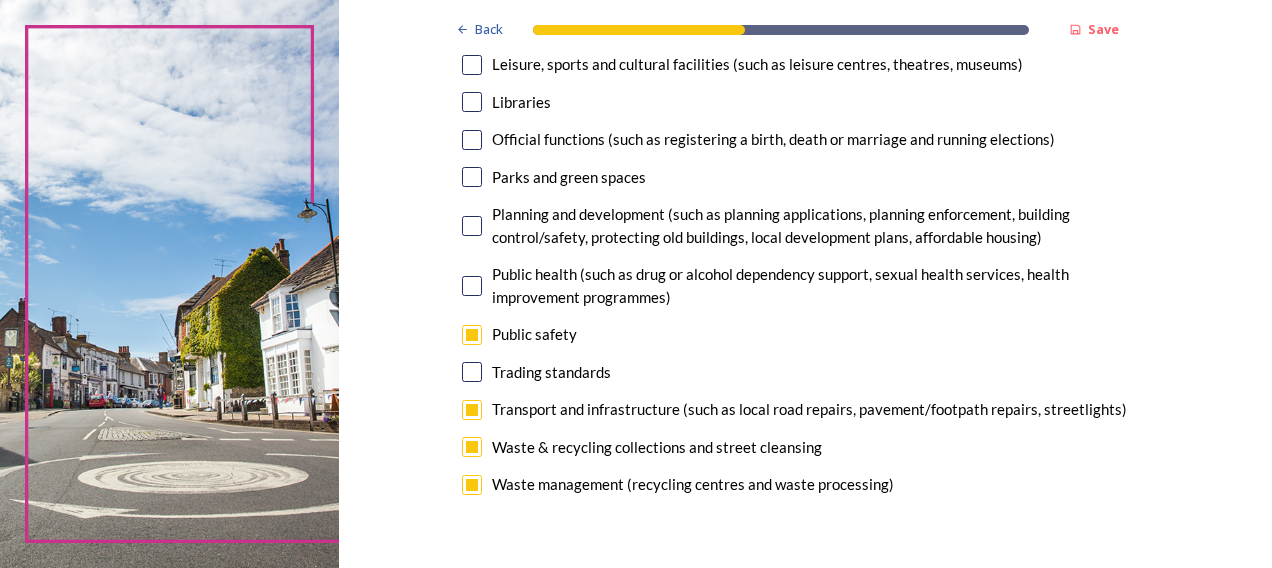 click at bounding box center [472, 226] 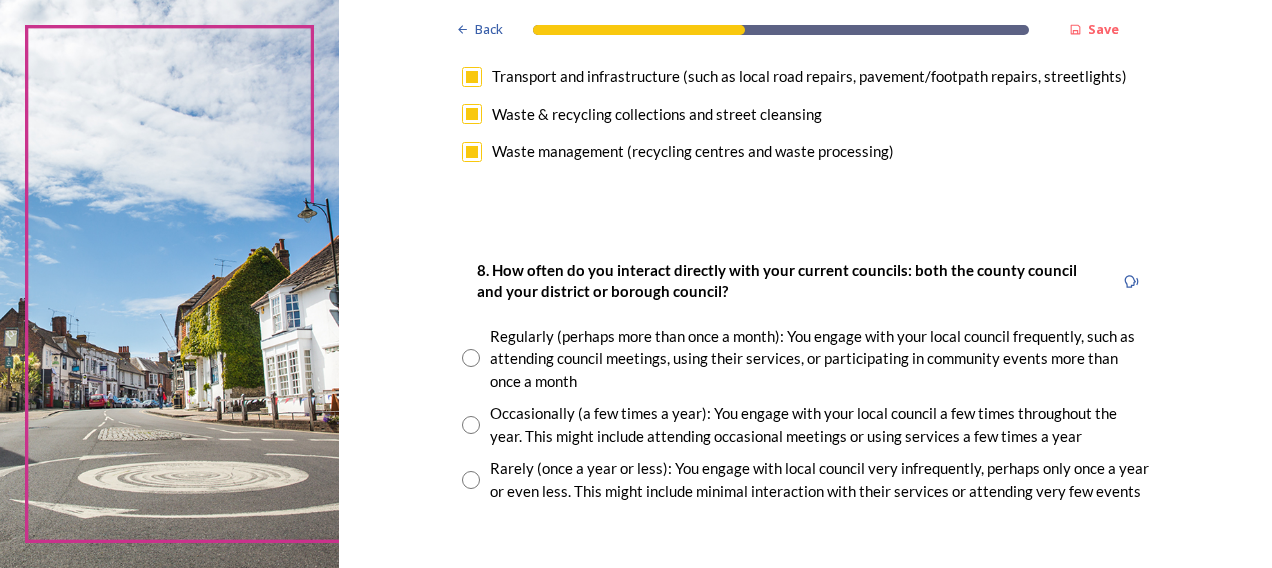 scroll, scrollTop: 1000, scrollLeft: 0, axis: vertical 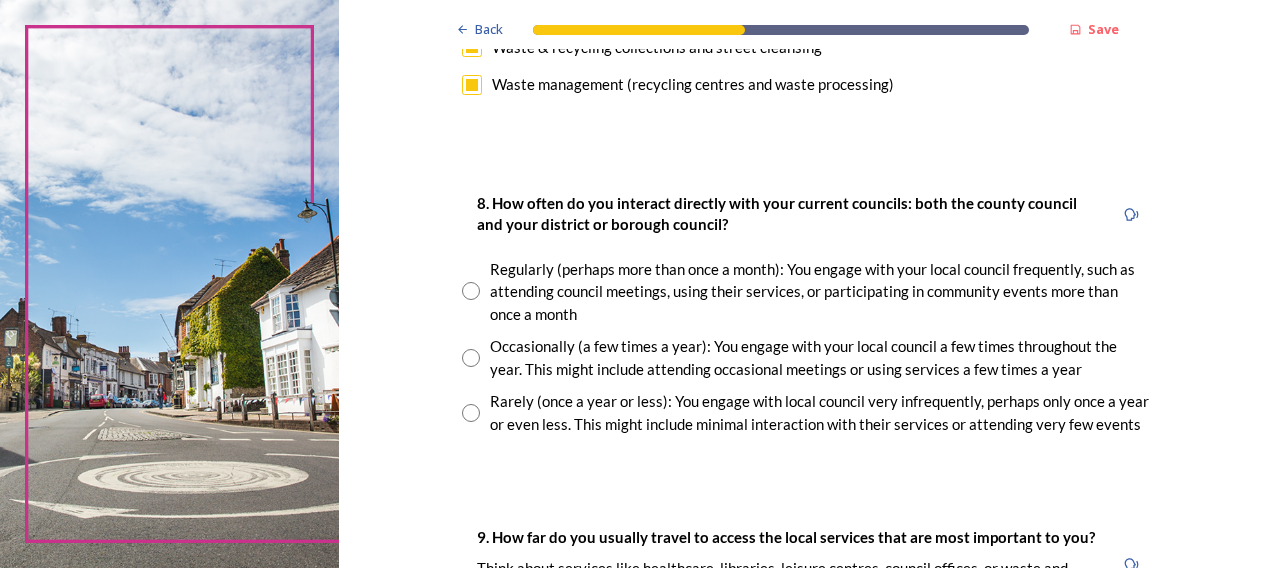 click at bounding box center (471, 413) 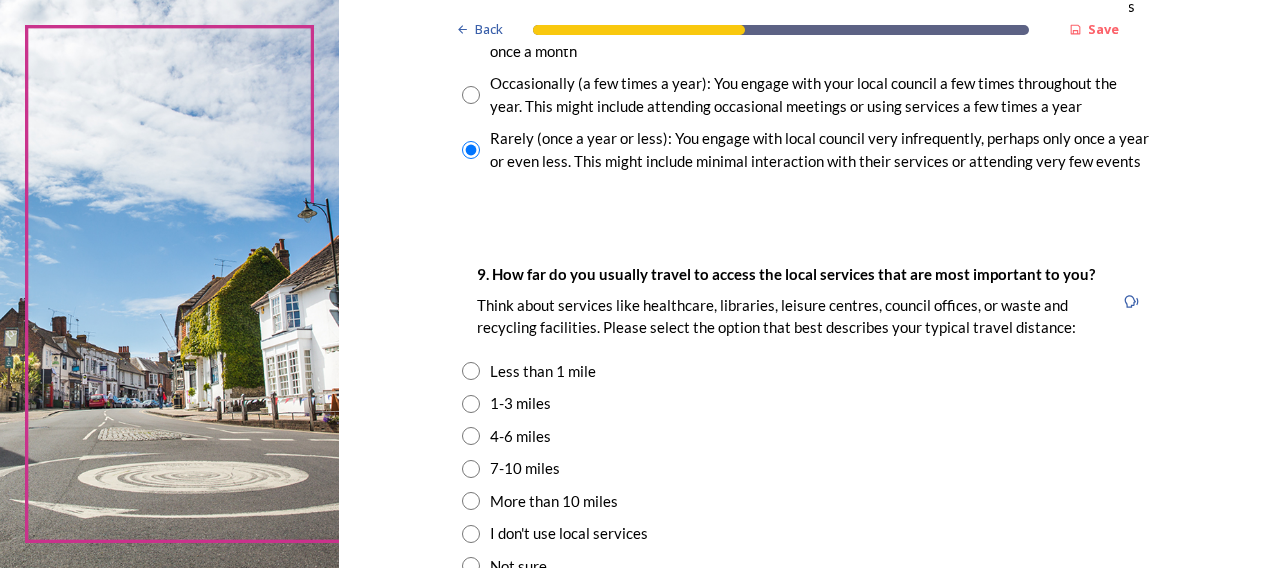 scroll, scrollTop: 1300, scrollLeft: 0, axis: vertical 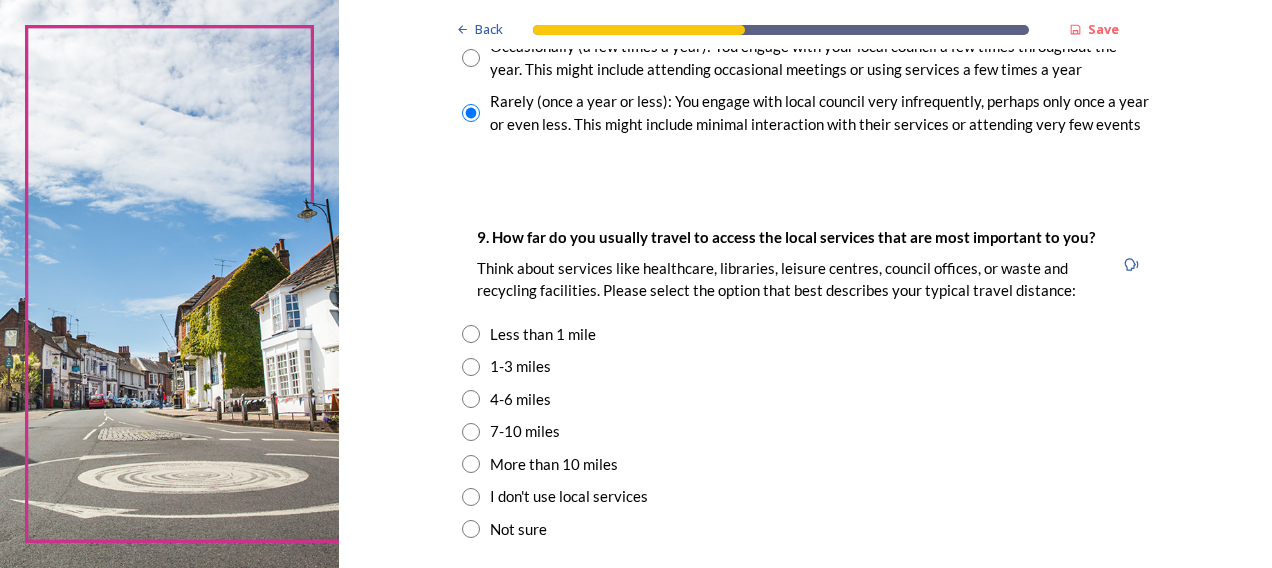 click at bounding box center (471, 367) 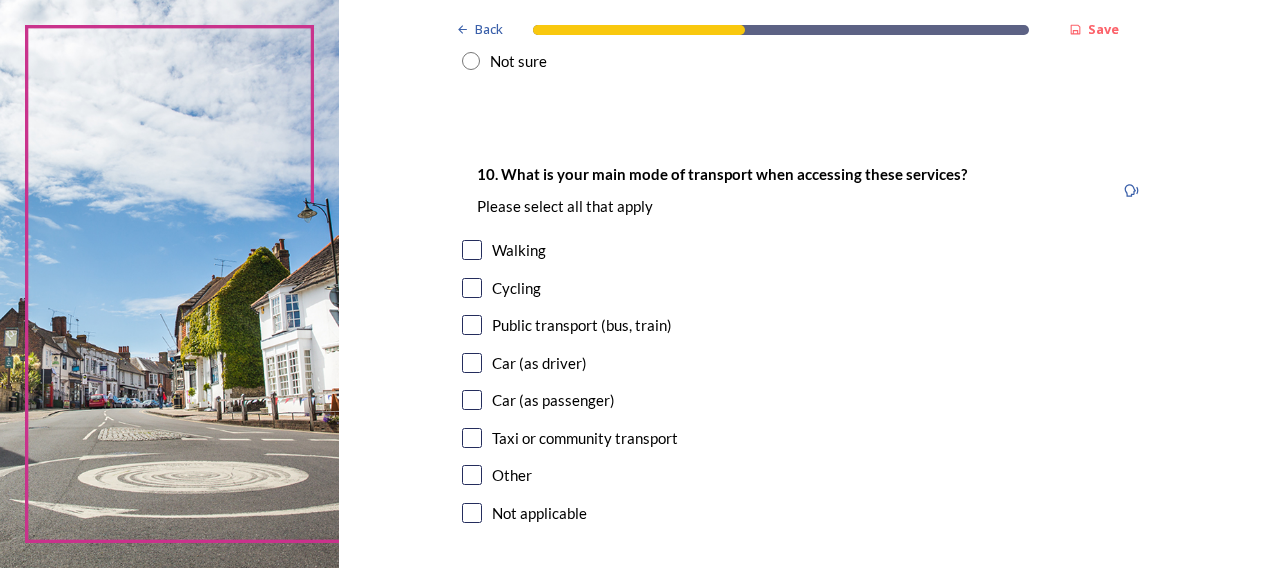 scroll, scrollTop: 1800, scrollLeft: 0, axis: vertical 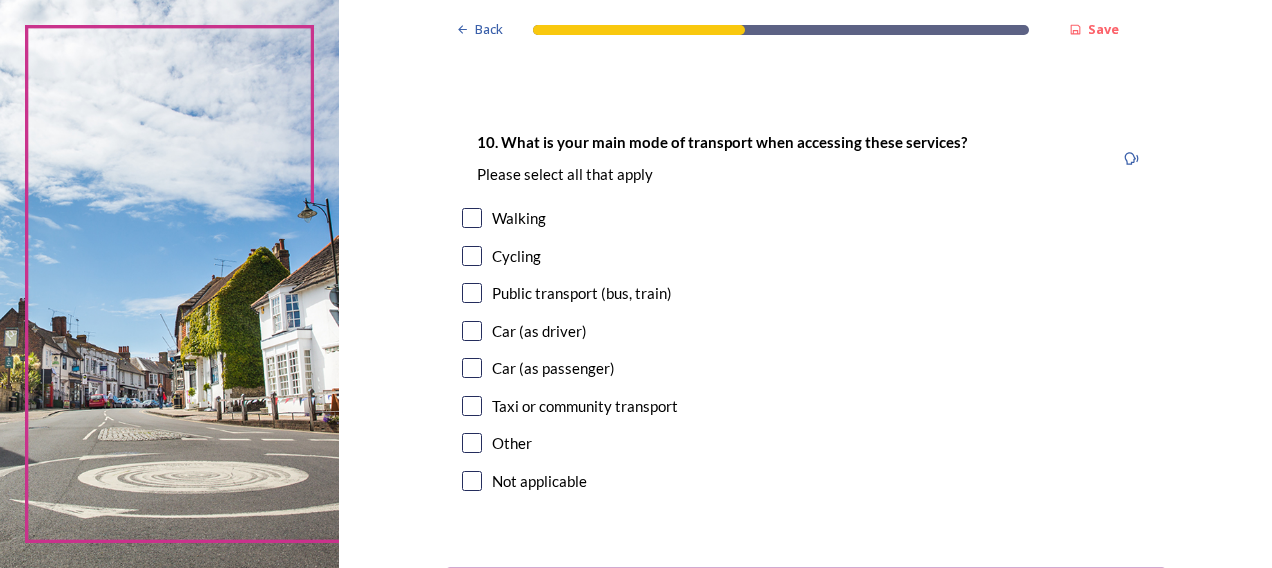 click at bounding box center [472, 218] 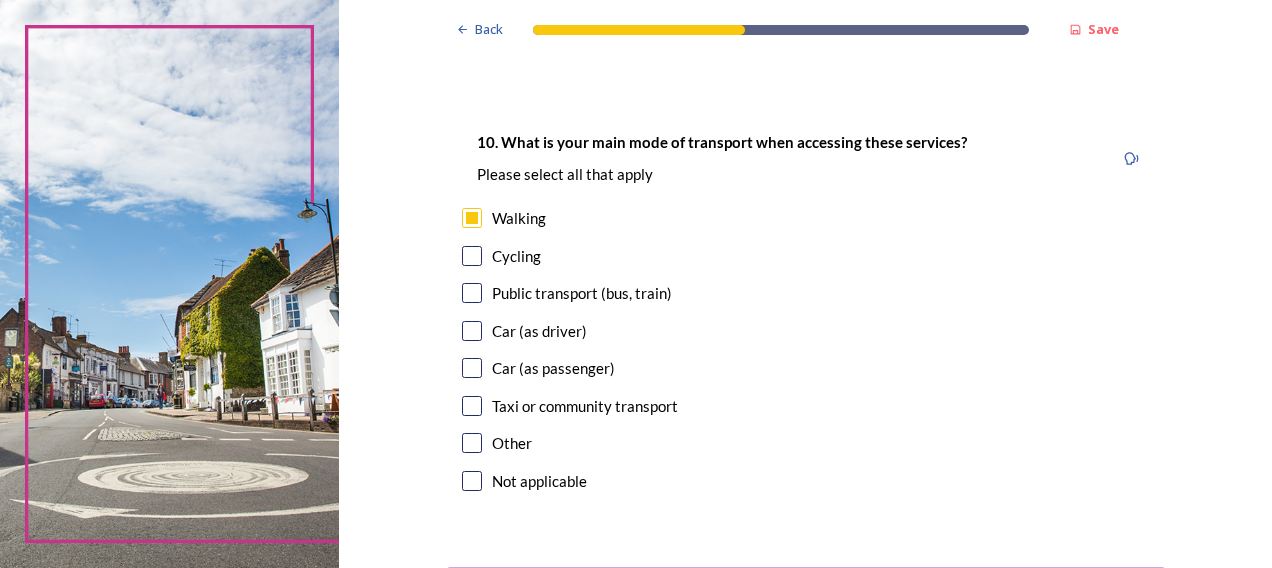 click at bounding box center (472, 256) 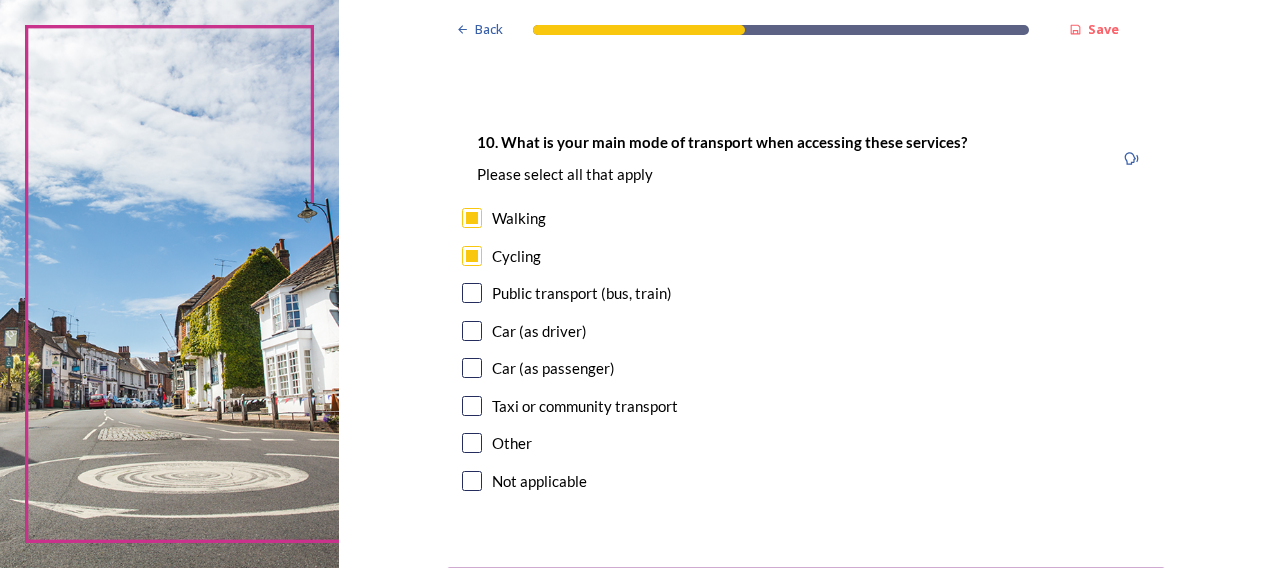 click at bounding box center (472, 331) 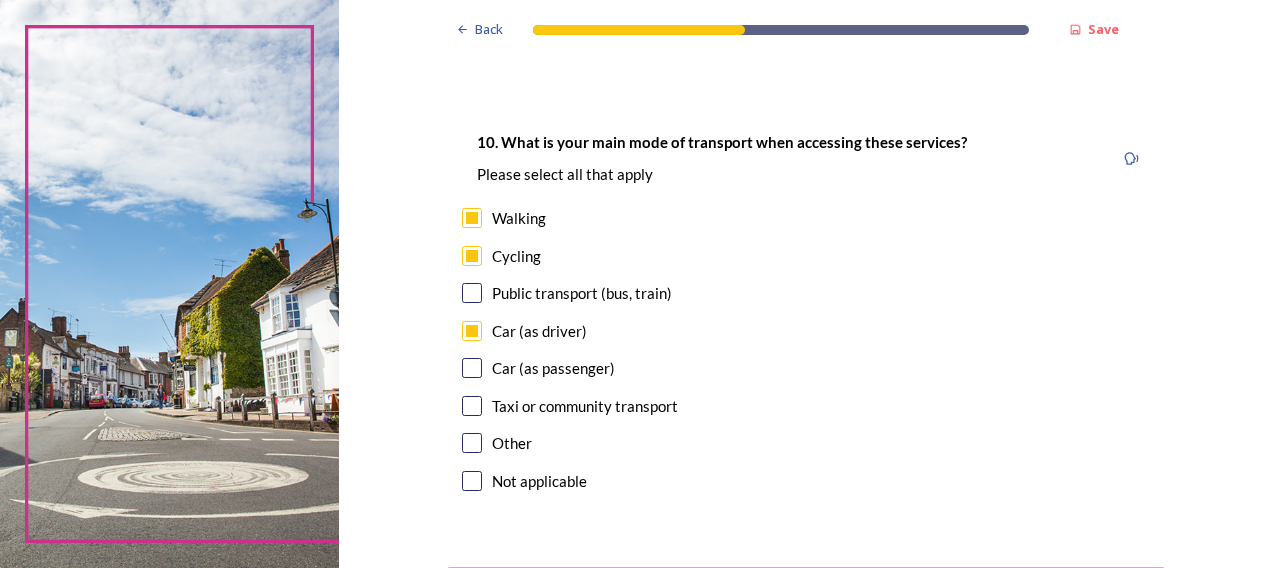 click at bounding box center (472, 368) 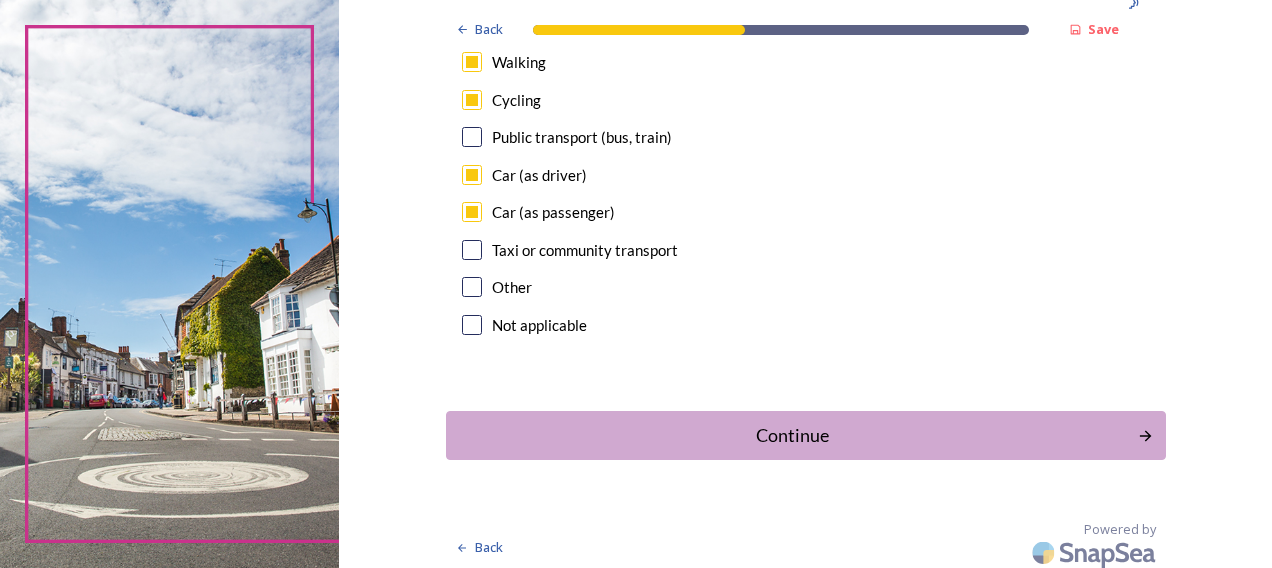 scroll, scrollTop: 1963, scrollLeft: 0, axis: vertical 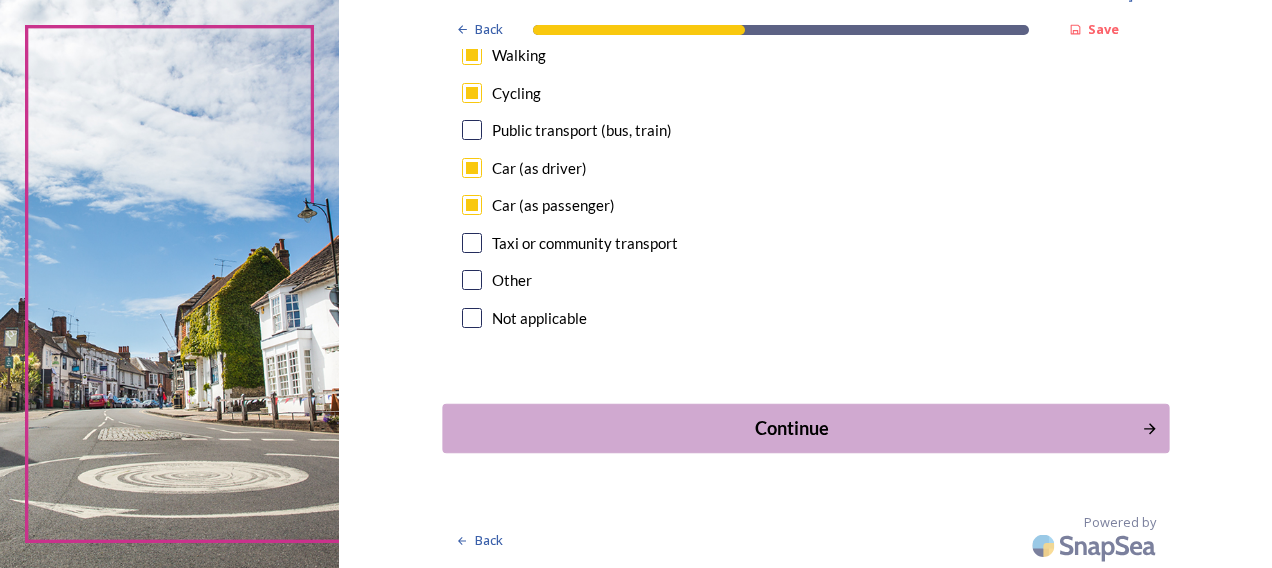 click on "Continue" at bounding box center (791, 428) 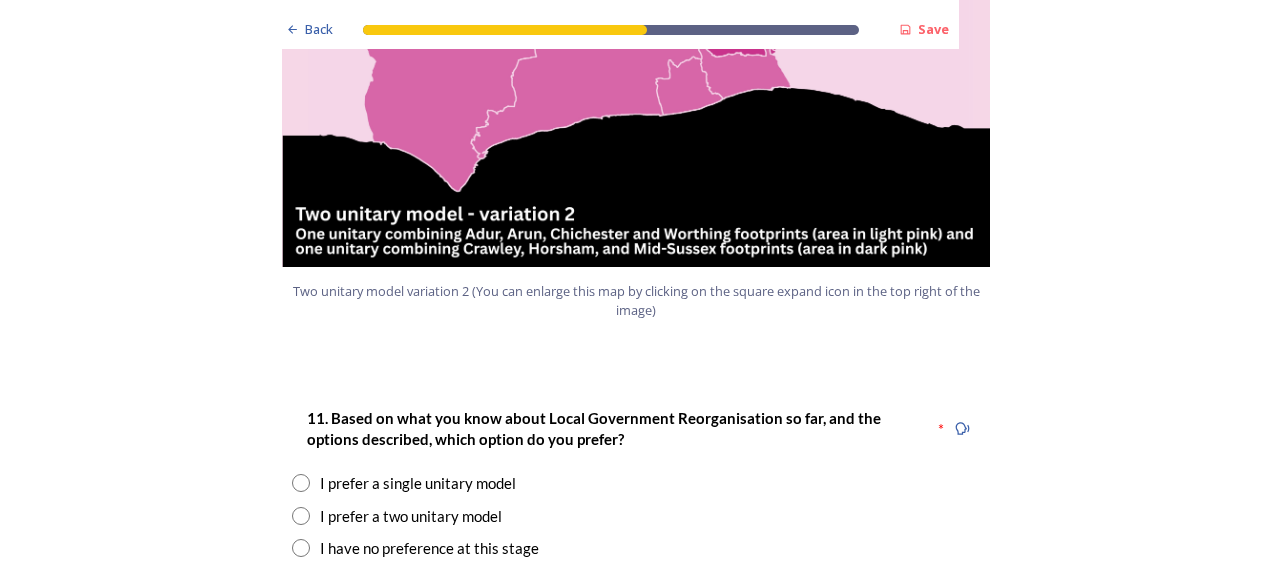 scroll, scrollTop: 2400, scrollLeft: 0, axis: vertical 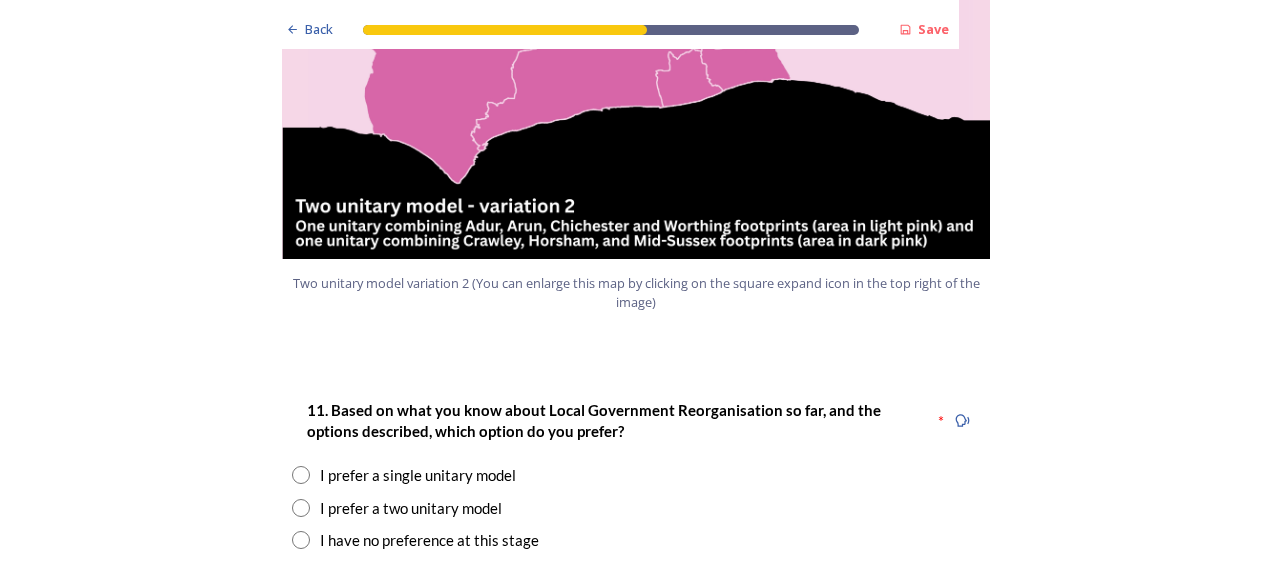 click at bounding box center (301, 475) 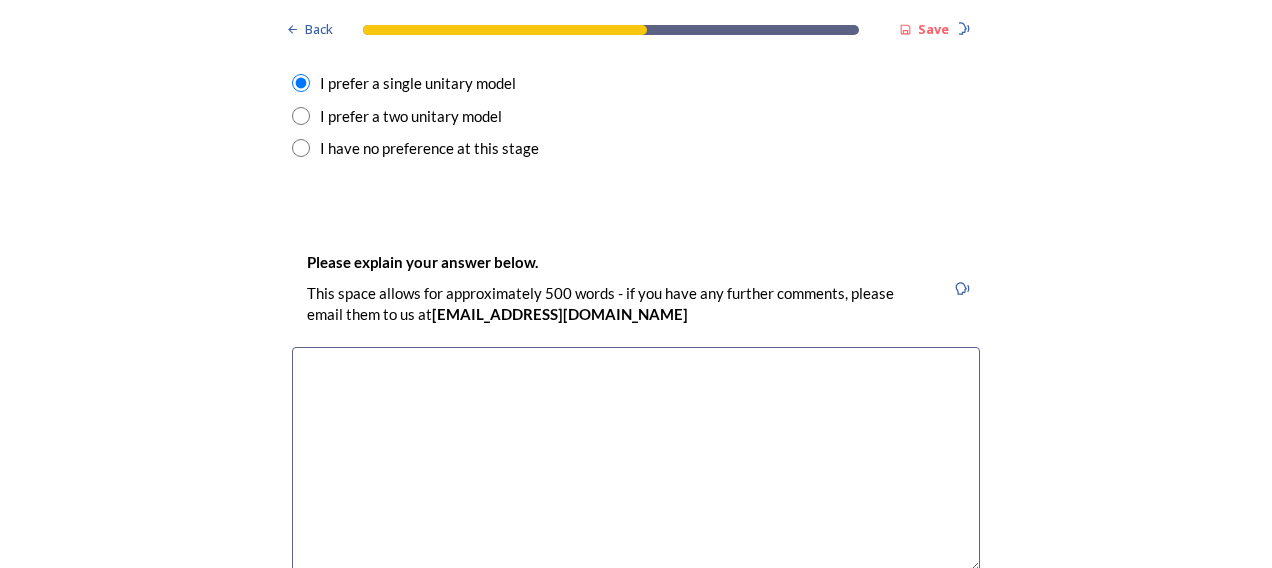 scroll, scrollTop: 2900, scrollLeft: 0, axis: vertical 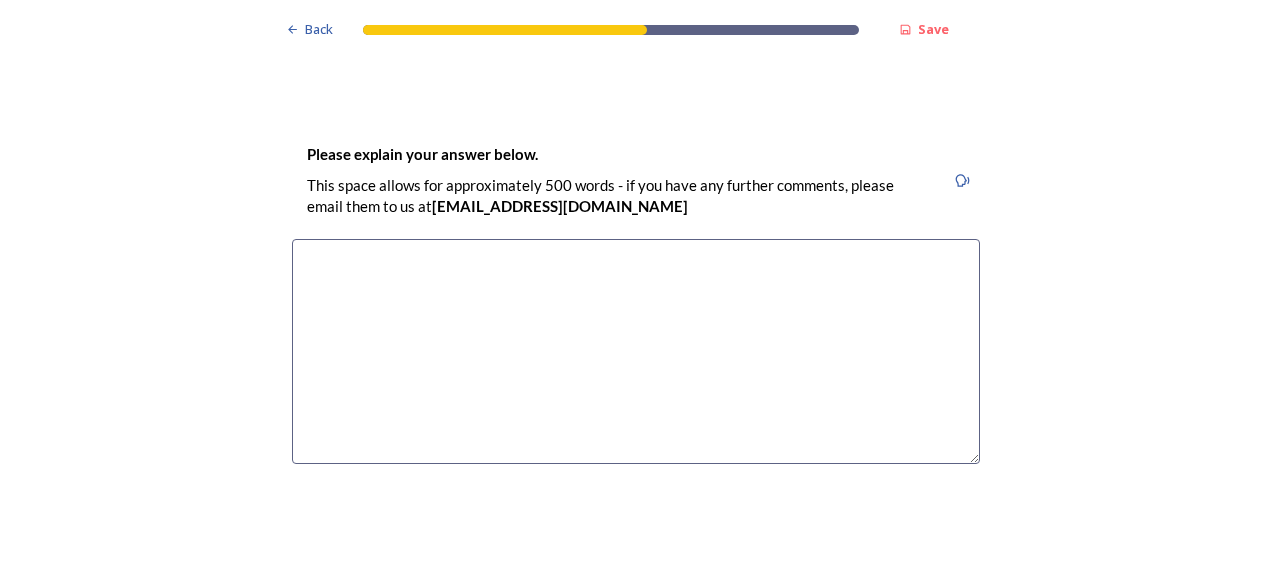 click at bounding box center (636, 351) 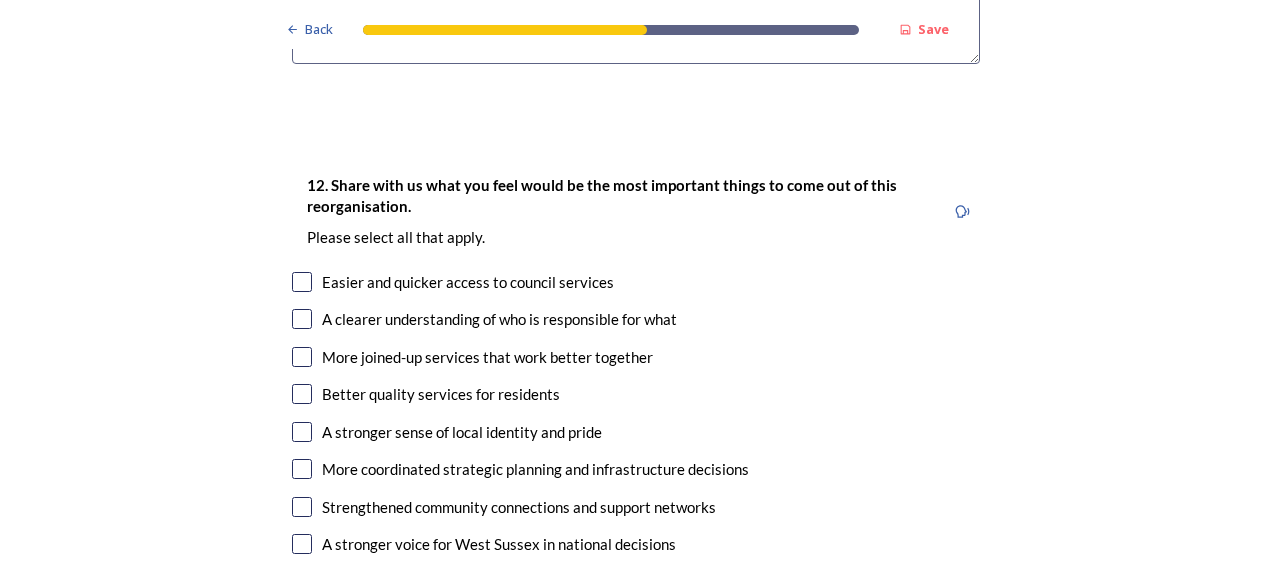 scroll, scrollTop: 3400, scrollLeft: 0, axis: vertical 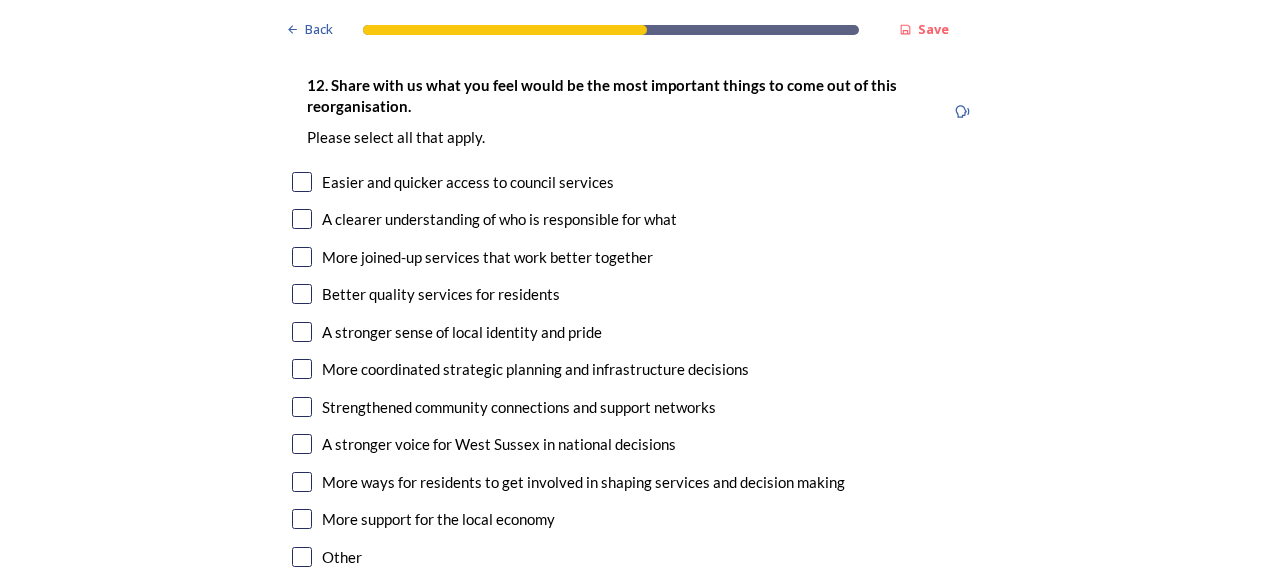 type on "1 unitary will avoid doubling the number of strategic leads.  It shares the wealth of all the councils across 1 area.  It is big enough to have a real impact in delivering what local communities need - sustainable travel, environment enhancements etc." 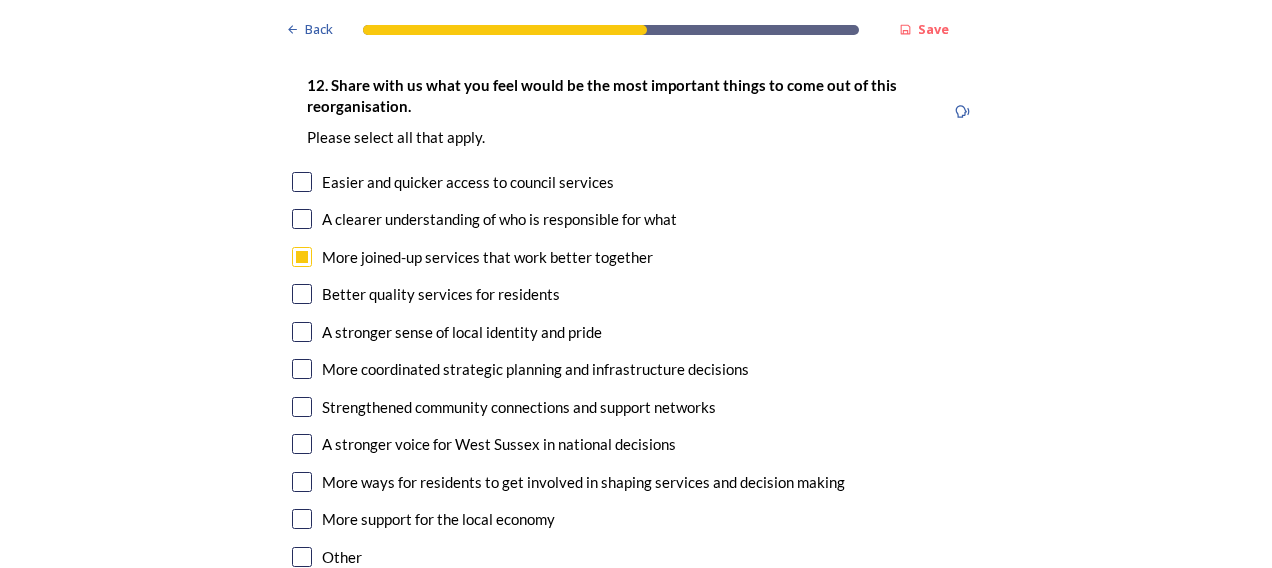 click at bounding box center [302, 332] 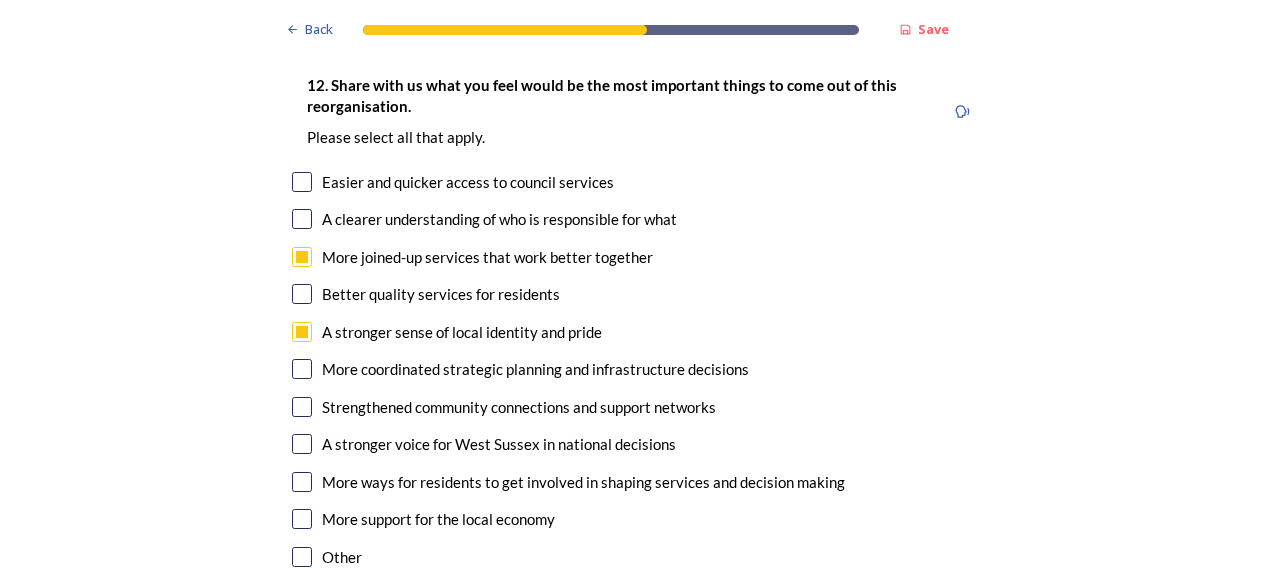 click at bounding box center (302, 369) 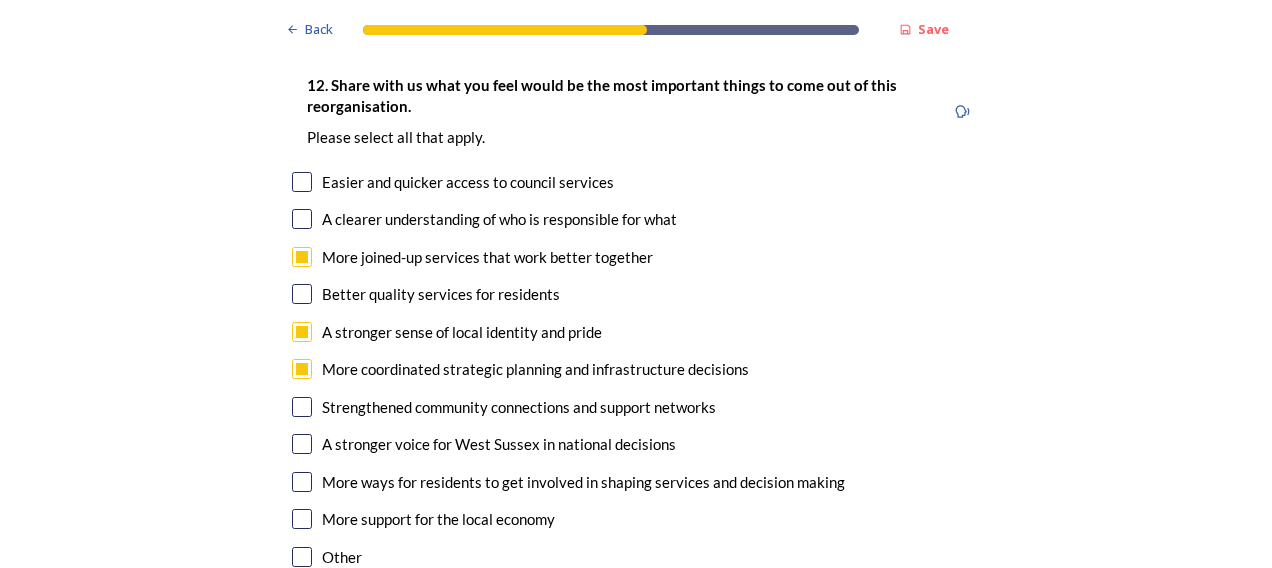 click on "A stronger voice for West Sussex in national decisions" at bounding box center (636, 444) 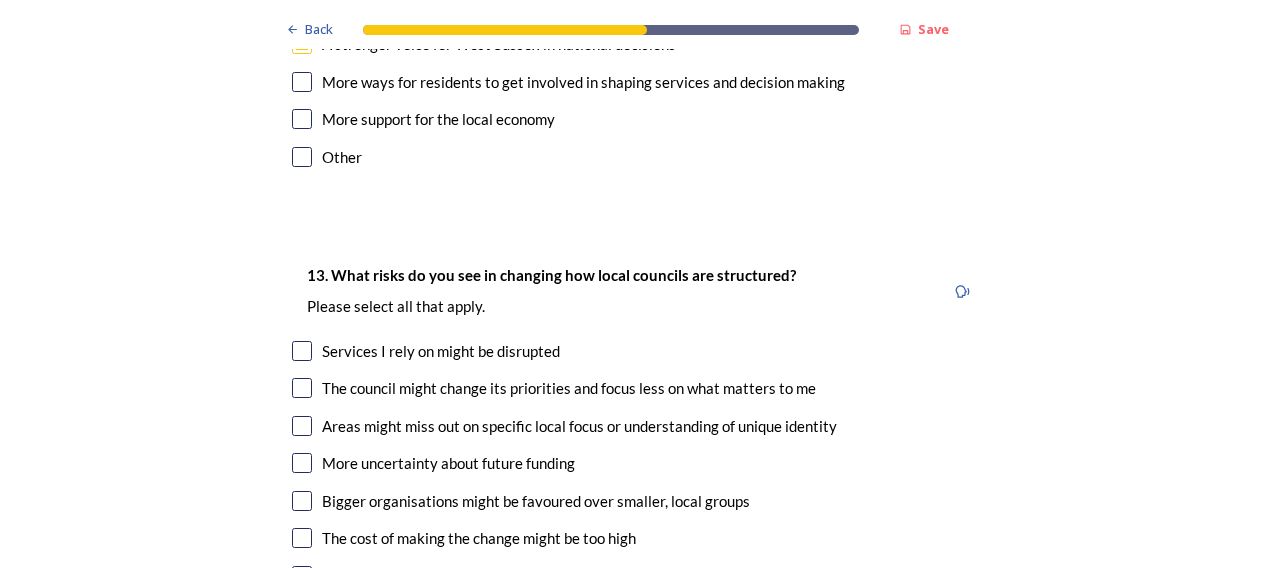 scroll, scrollTop: 3900, scrollLeft: 0, axis: vertical 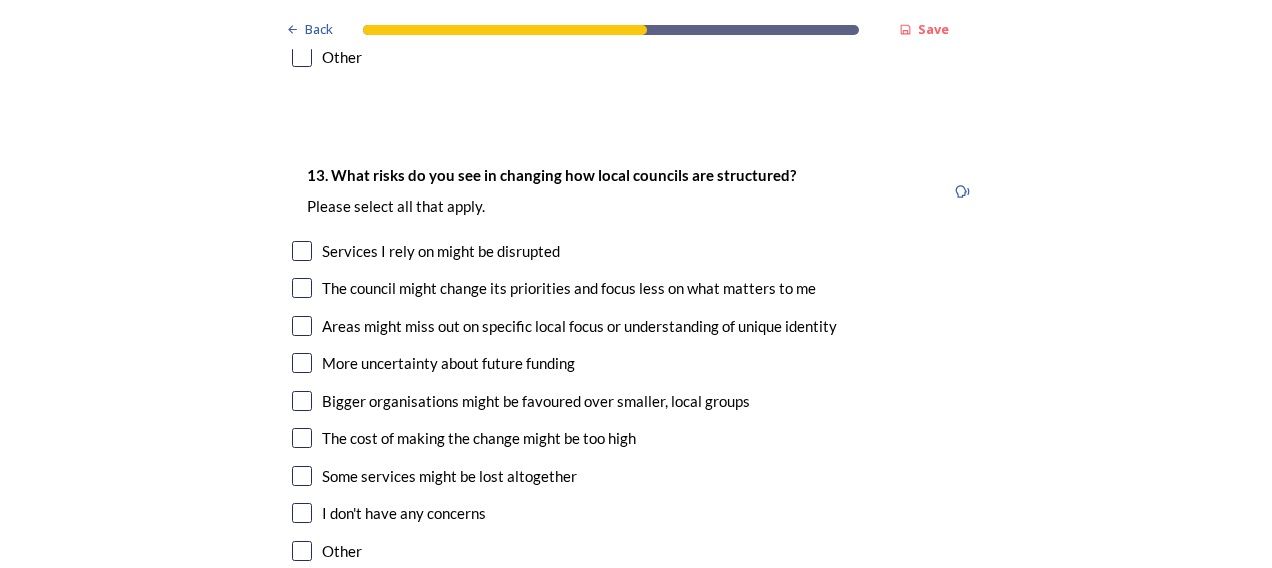 click at bounding box center (302, 476) 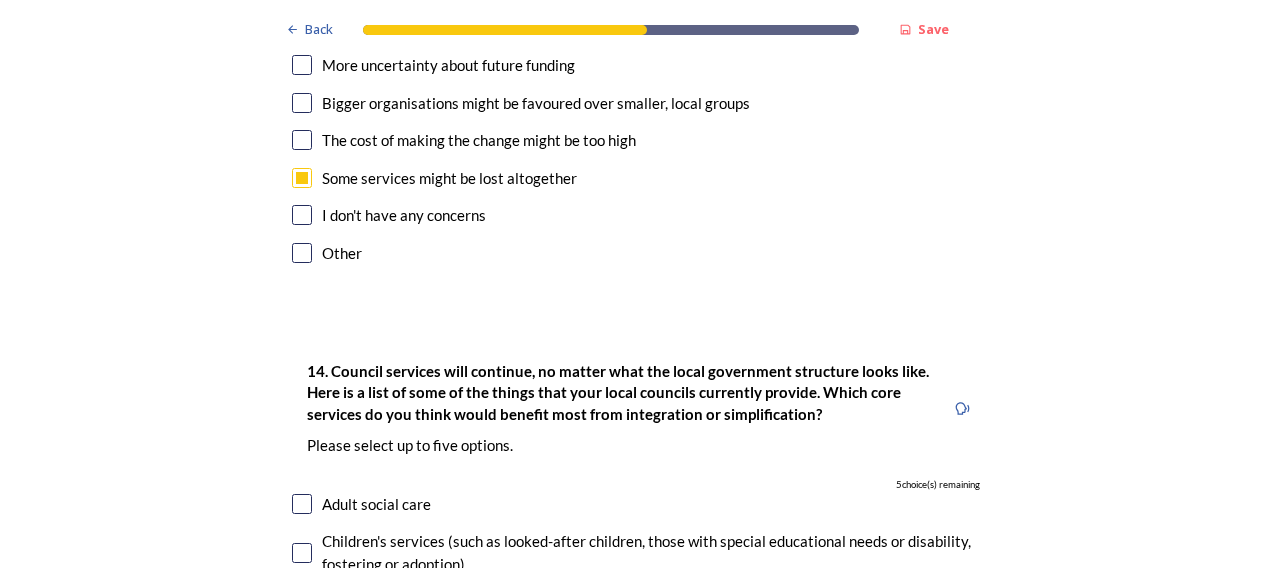 scroll, scrollTop: 4200, scrollLeft: 0, axis: vertical 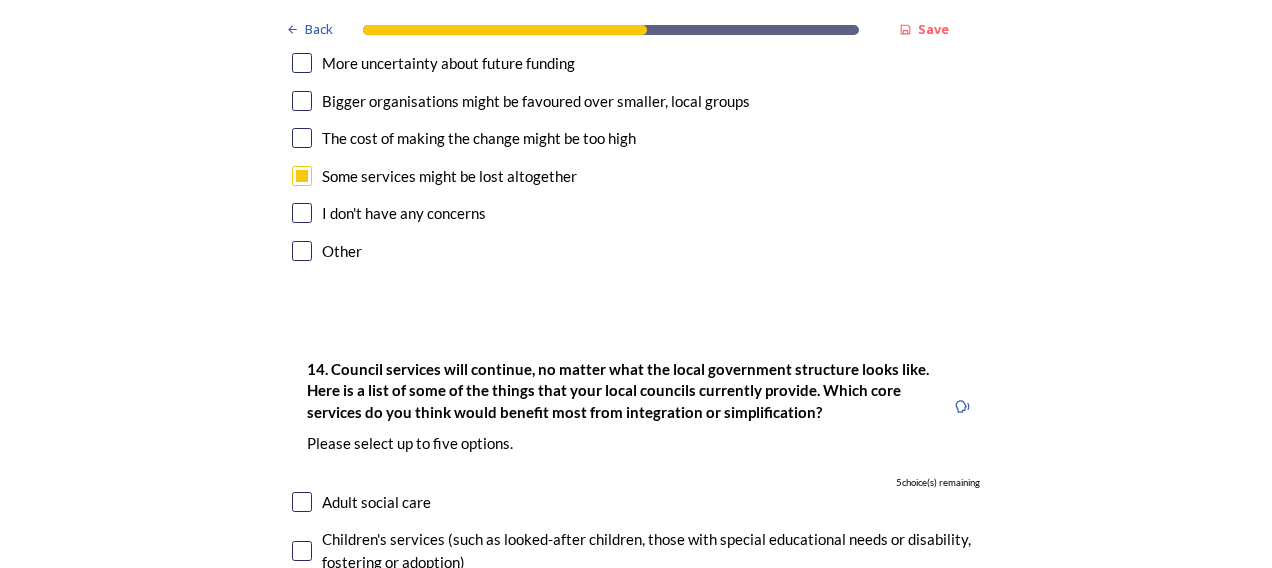 click at bounding box center [302, 176] 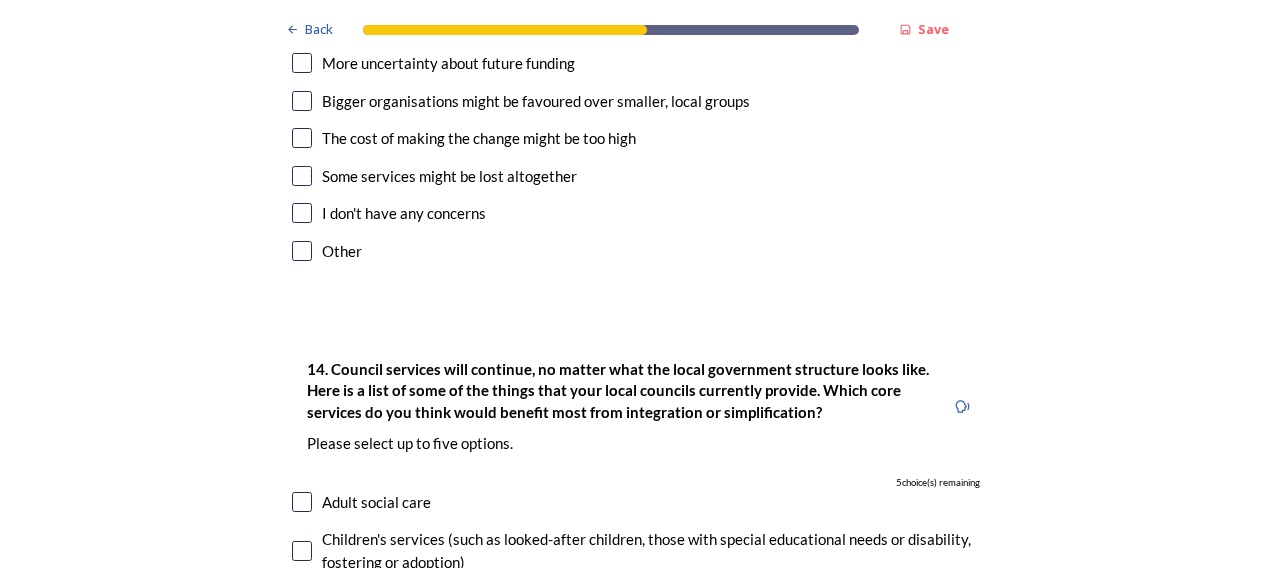 click at bounding box center (302, 251) 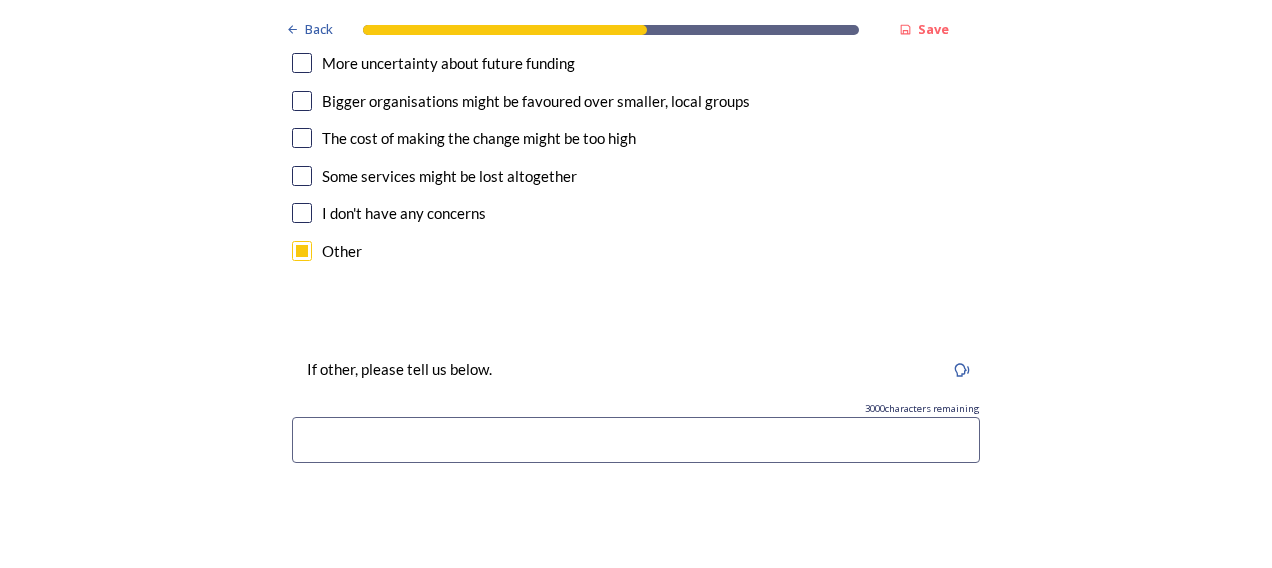 click at bounding box center (636, 440) 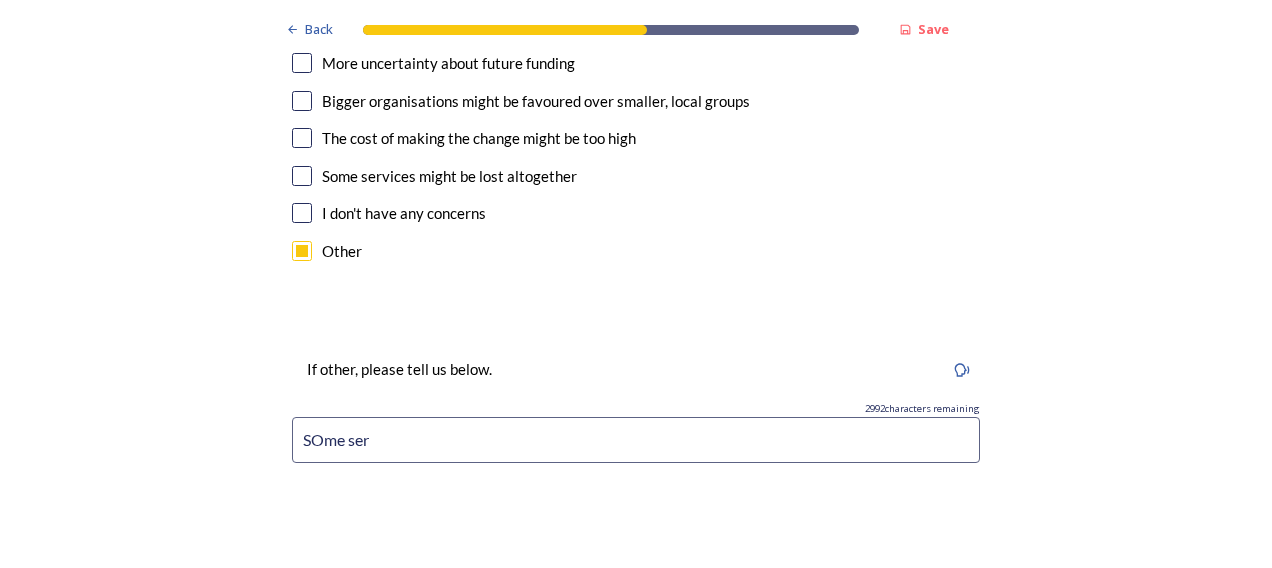 type on "SOme" 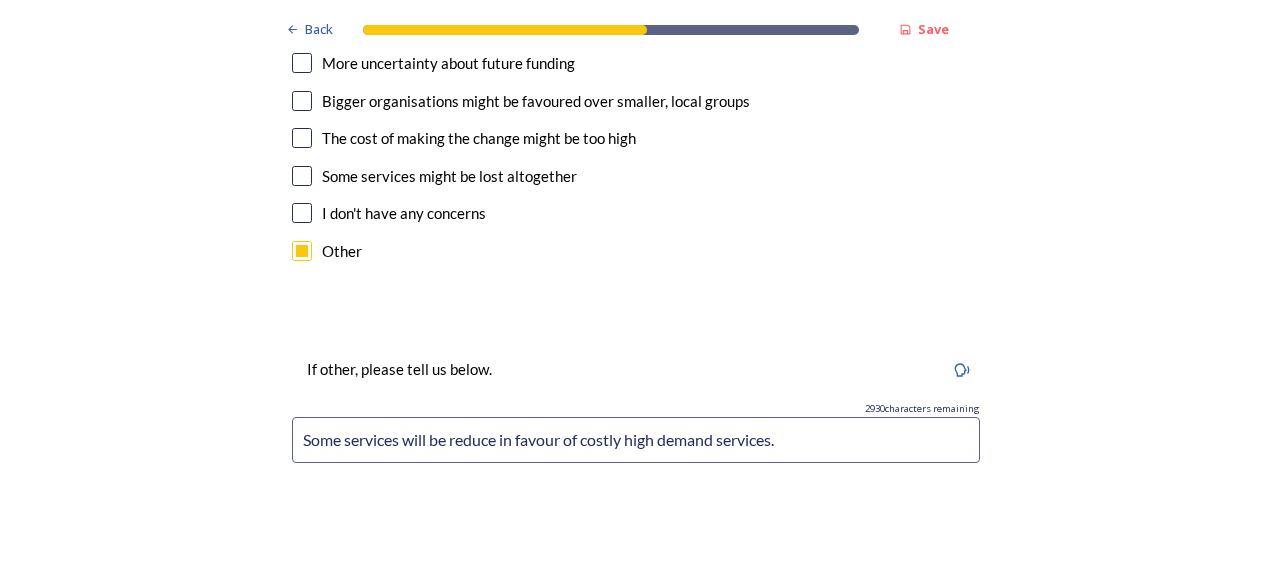 click on "Some services will be reduce in favour of costly high demand services." at bounding box center (636, 440) 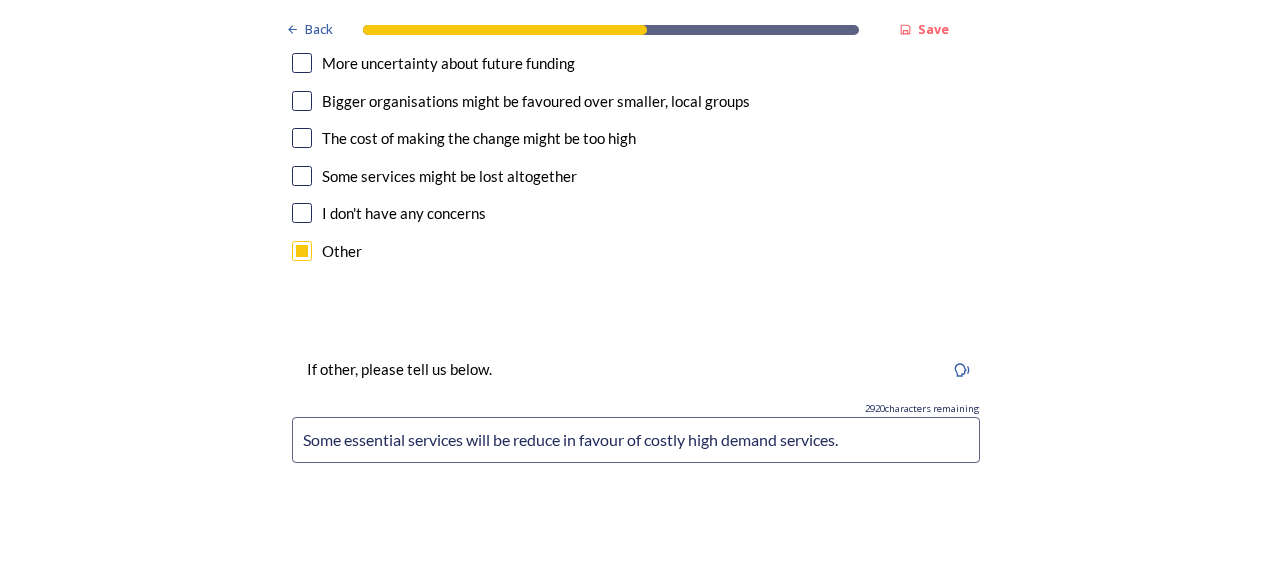 click on "Some essential services will be reduce in favour of costly high demand services." at bounding box center [636, 440] 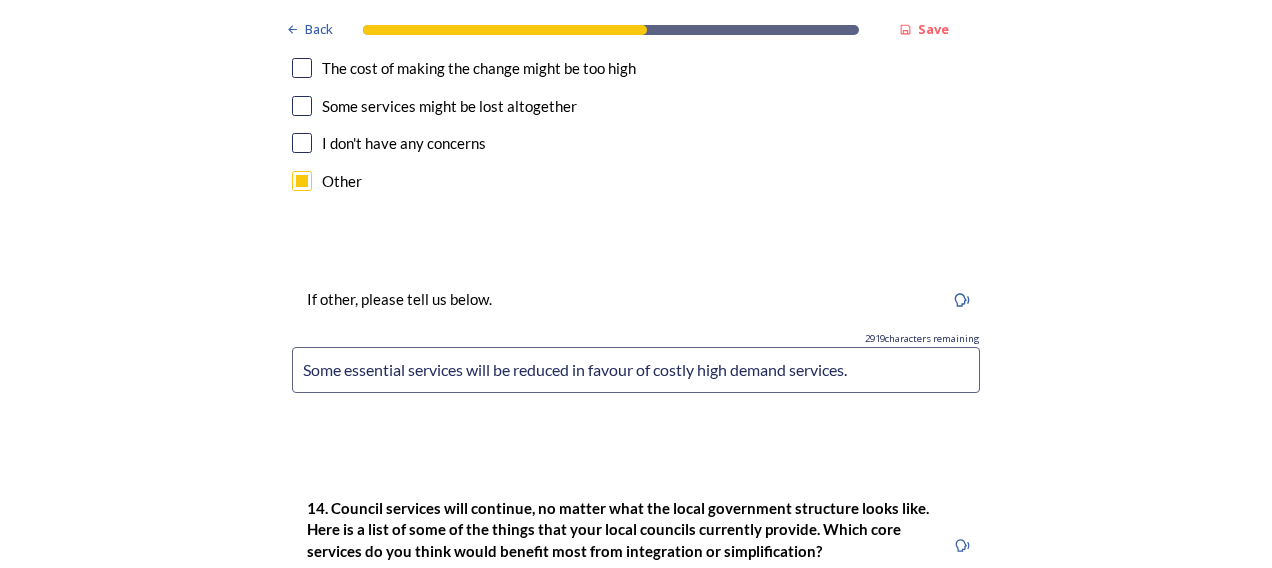scroll, scrollTop: 4300, scrollLeft: 0, axis: vertical 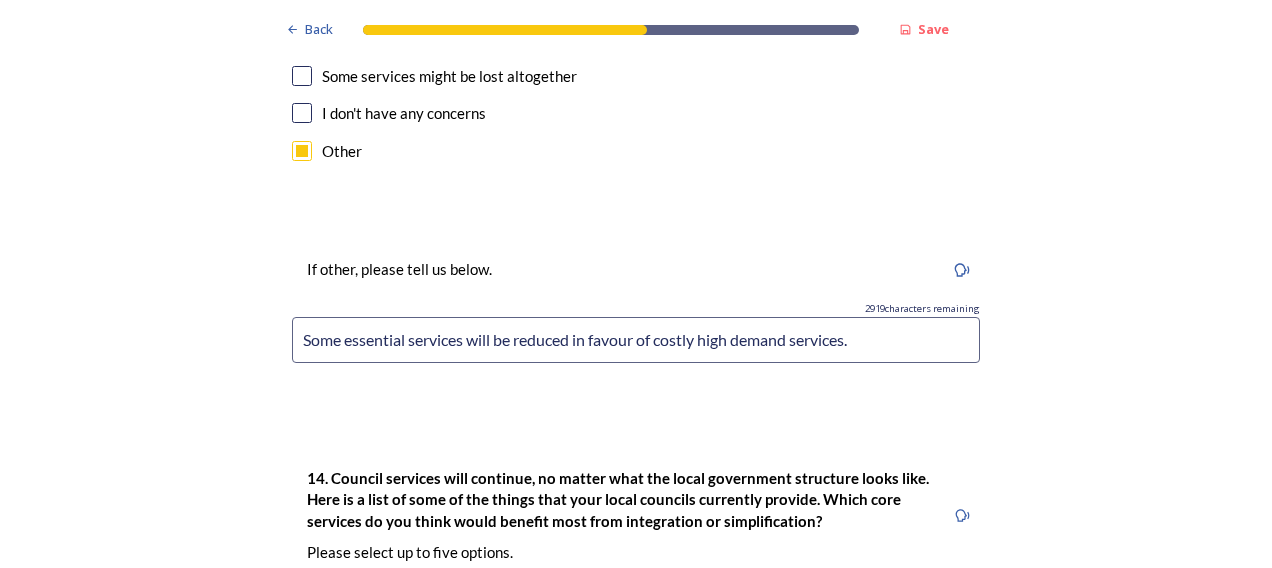 type on "Some essential services will be reduced in favour of costly high demand services." 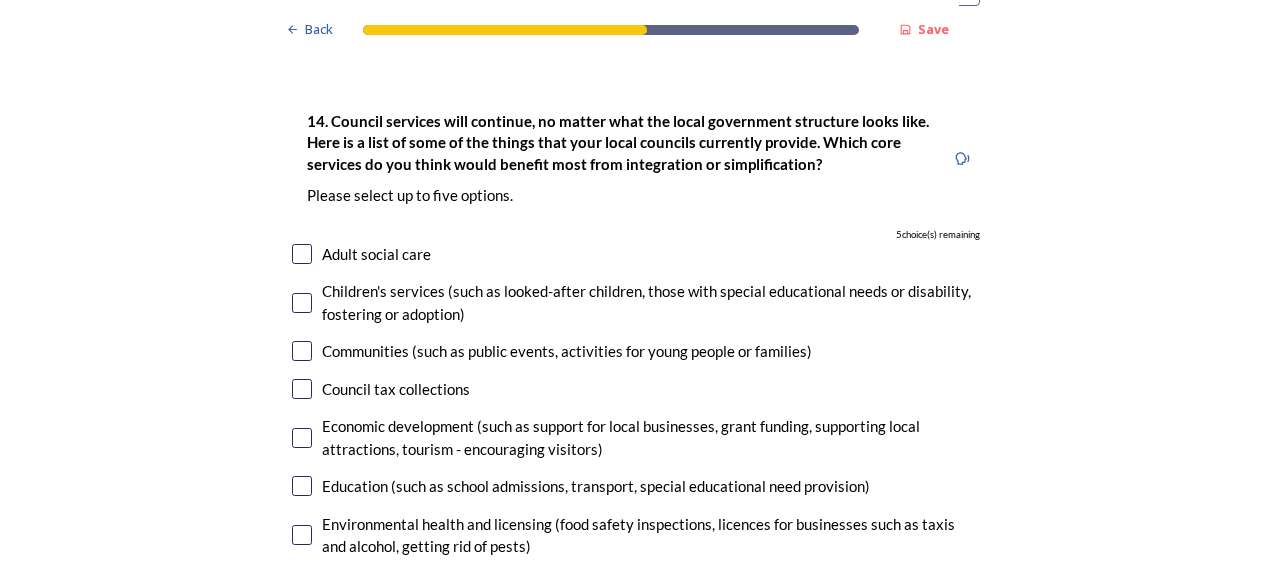 scroll, scrollTop: 4700, scrollLeft: 0, axis: vertical 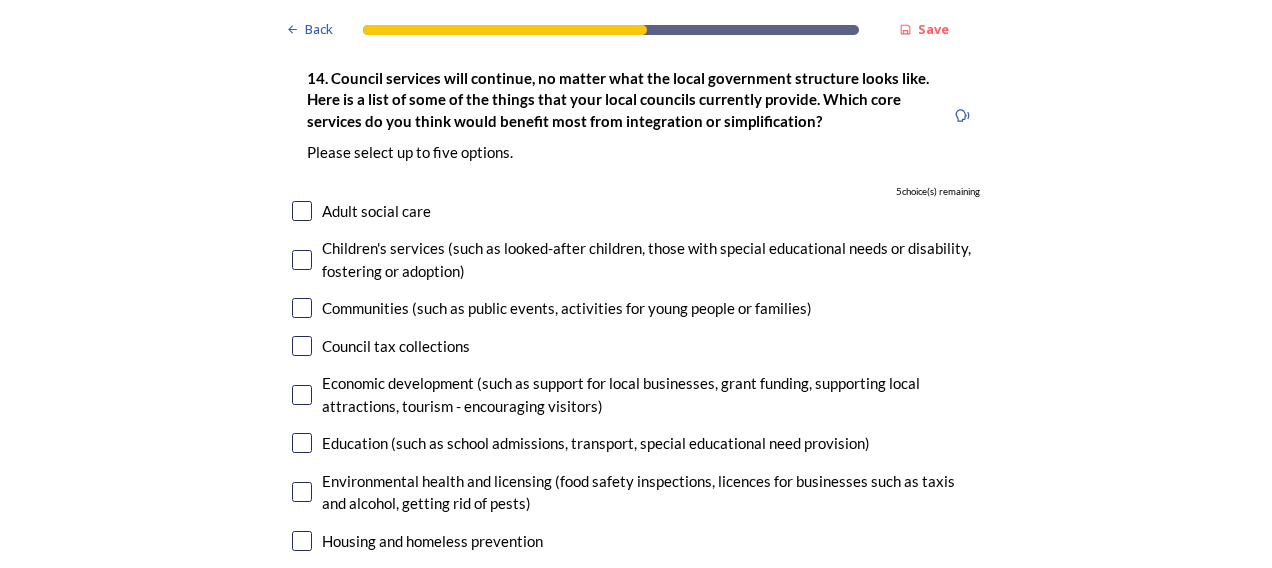click at bounding box center [302, 211] 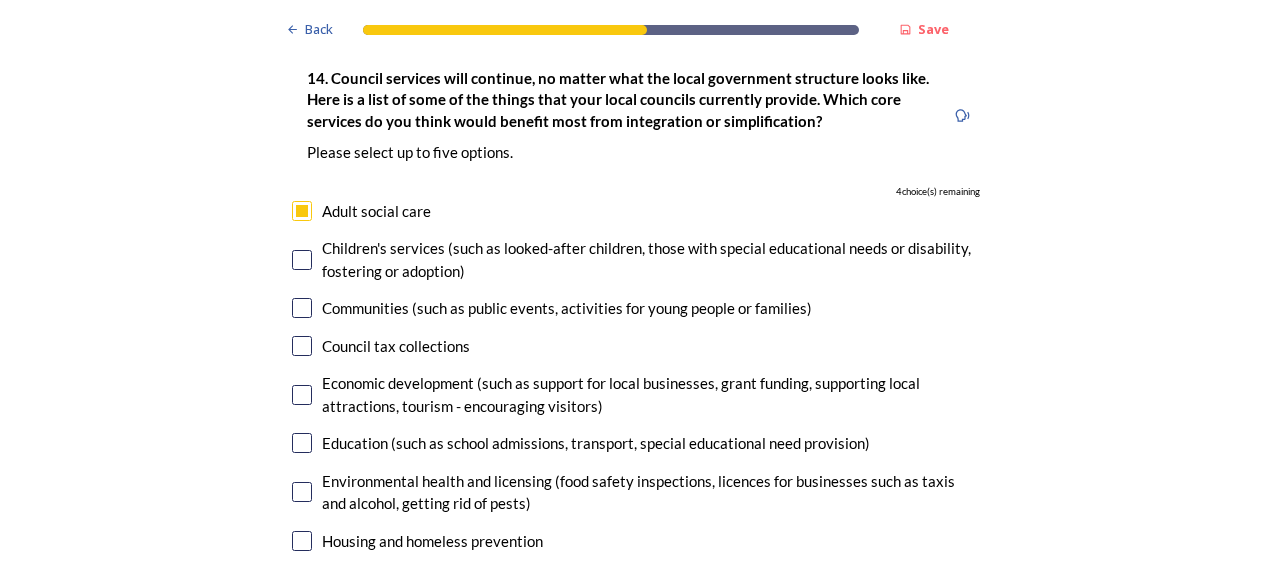 click at bounding box center (302, 260) 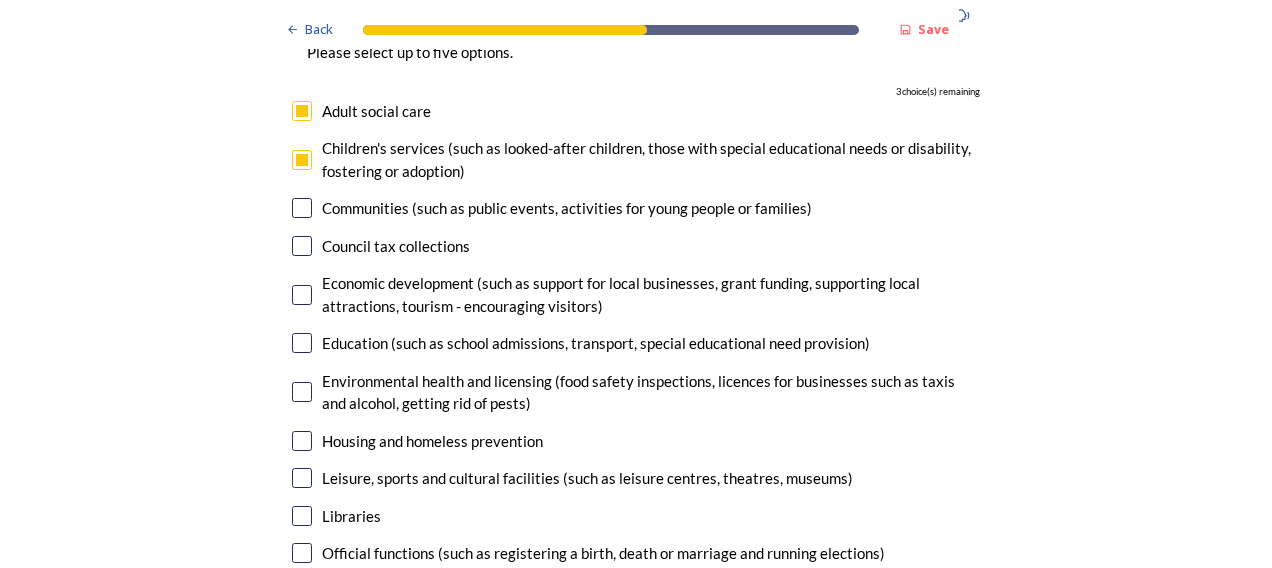 scroll, scrollTop: 4900, scrollLeft: 0, axis: vertical 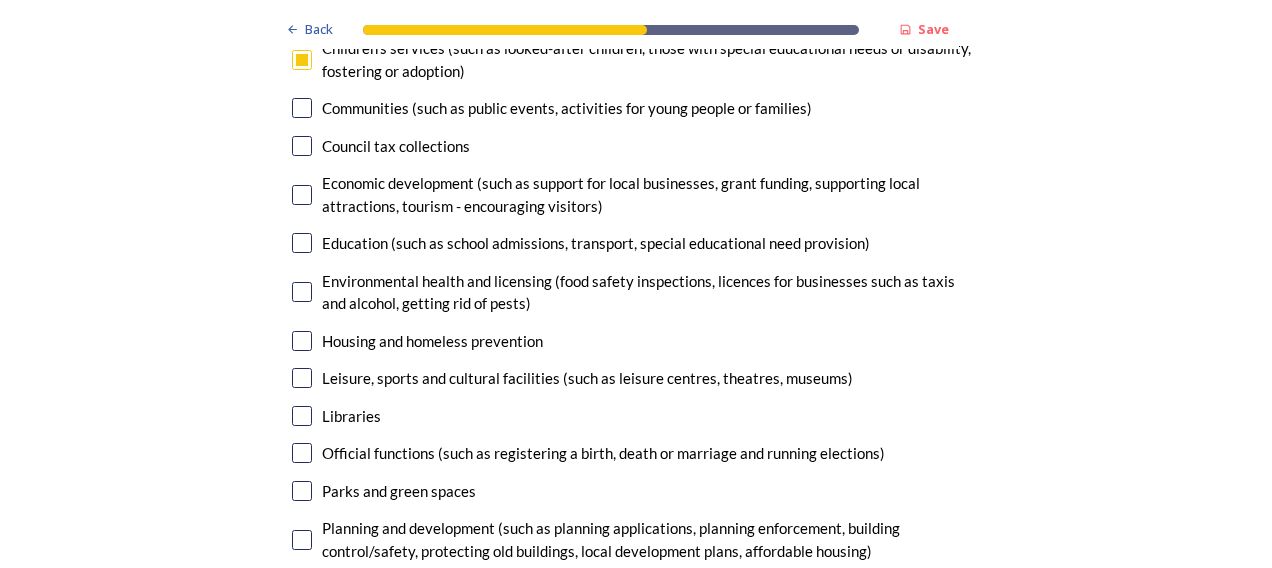 click at bounding box center (302, 243) 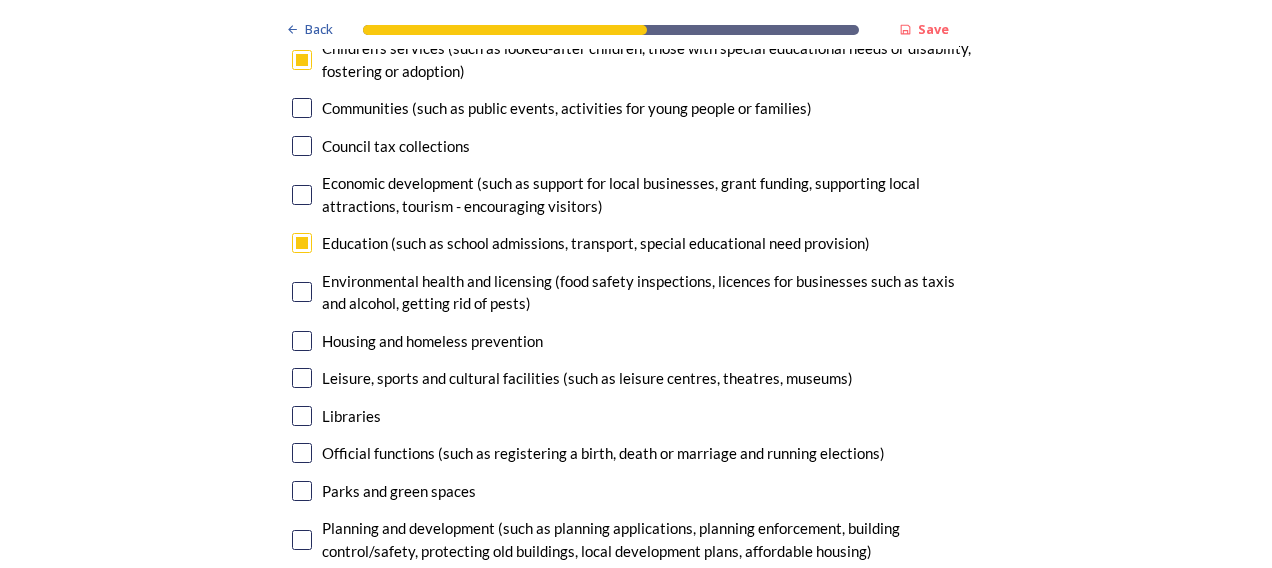 click on "14. Council services will continue, no matter what the local government structure looks like. Here is a list of some of the things that your local councils currently provide. ﻿Which core services do you think would benefit most from integration or simplification?  Please select up to five options. 2  choice(s) remaining Adult social care   Children's services (such as looked-after children, those with special educational needs or disability, fostering or adoption) Communities (such as public events, activities for young people or families)   Council tax collections Economic development (such as support for local businesses, grant funding, supporting local attractions, tourism - encouraging visitors)  Education (such as school admissions, transport, special educational need provision)  Environmental health and licensing (food safety inspections, licences for businesses such as taxis and alcohol, getting rid of pests) Housing and homeless prevention Libraries Parks and green spaces Public safety" at bounding box center (636, 340) 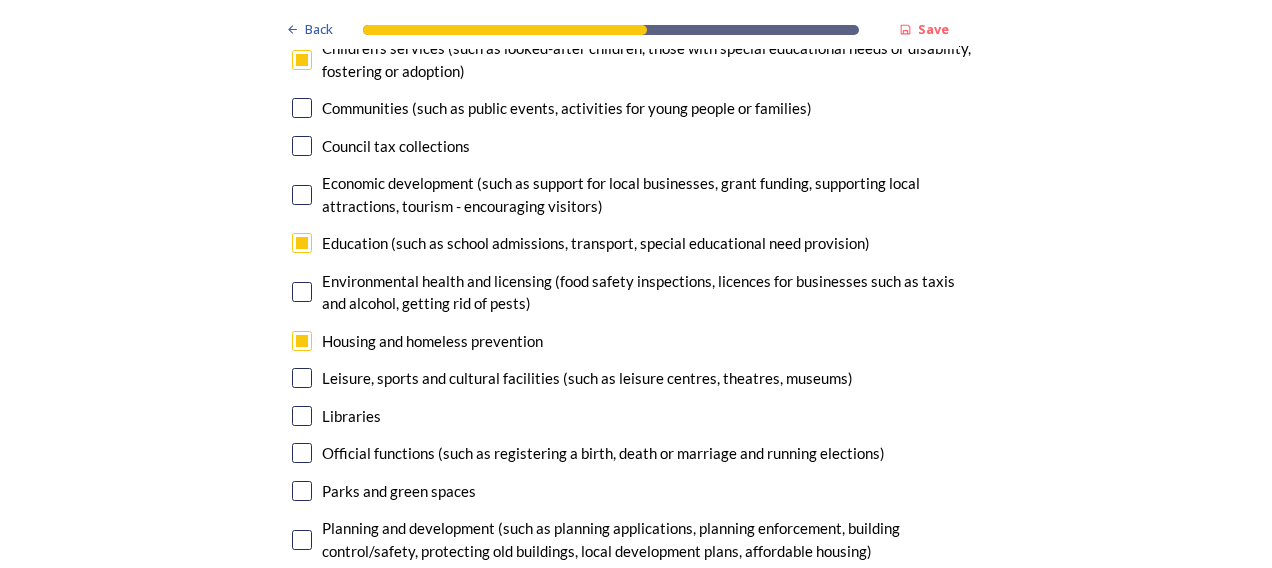 click at bounding box center (302, 378) 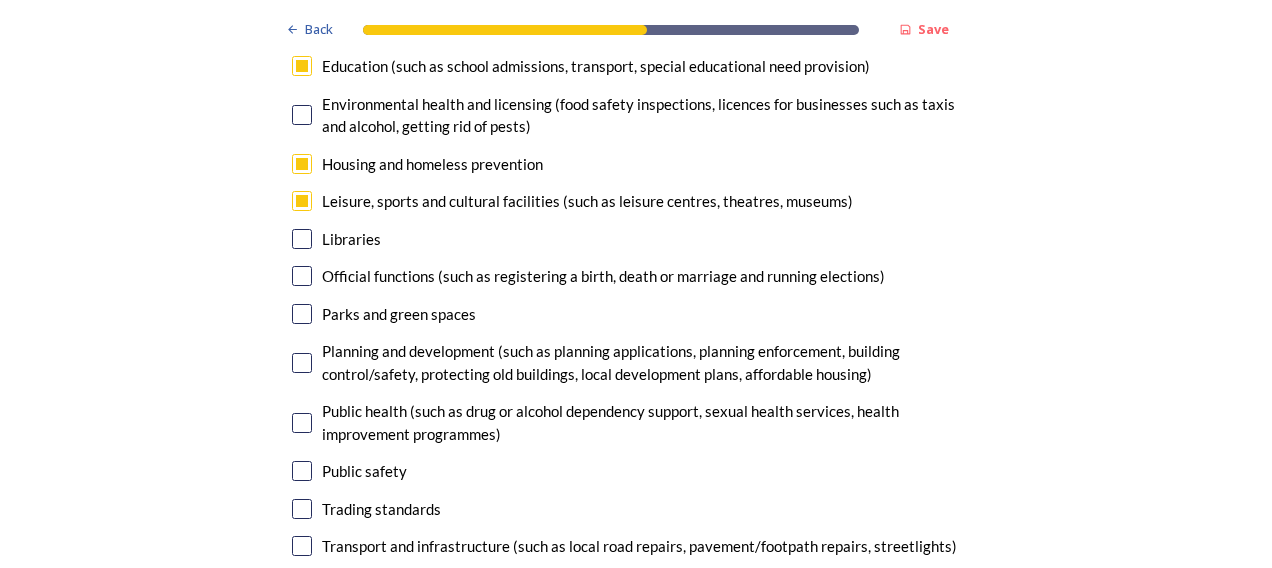 scroll, scrollTop: 5100, scrollLeft: 0, axis: vertical 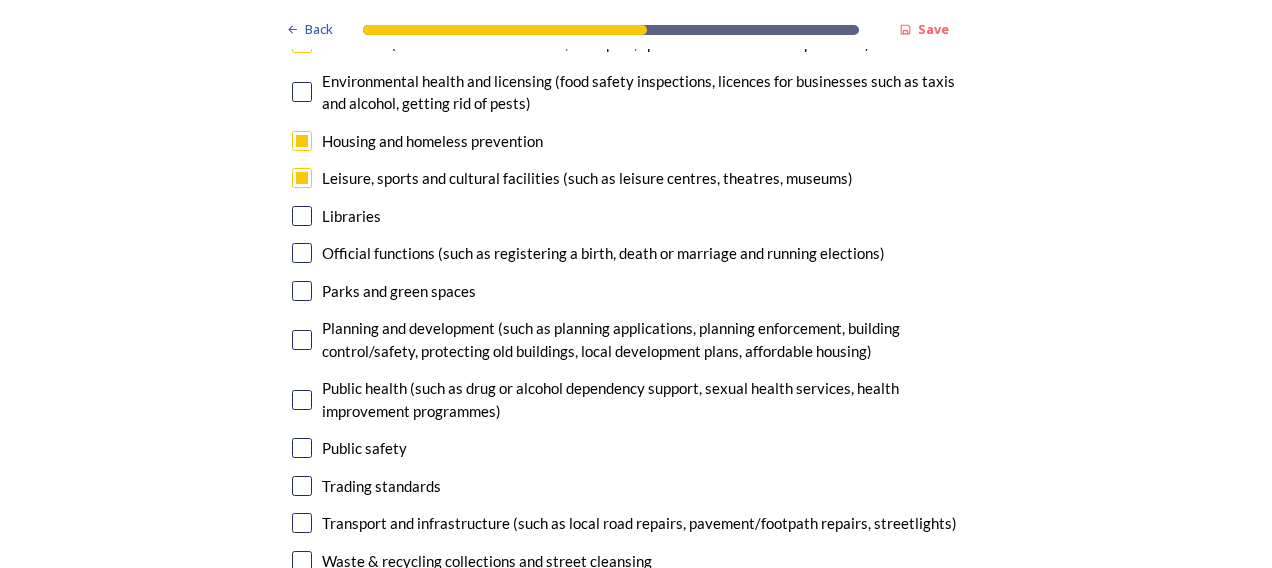 click at bounding box center [302, 340] 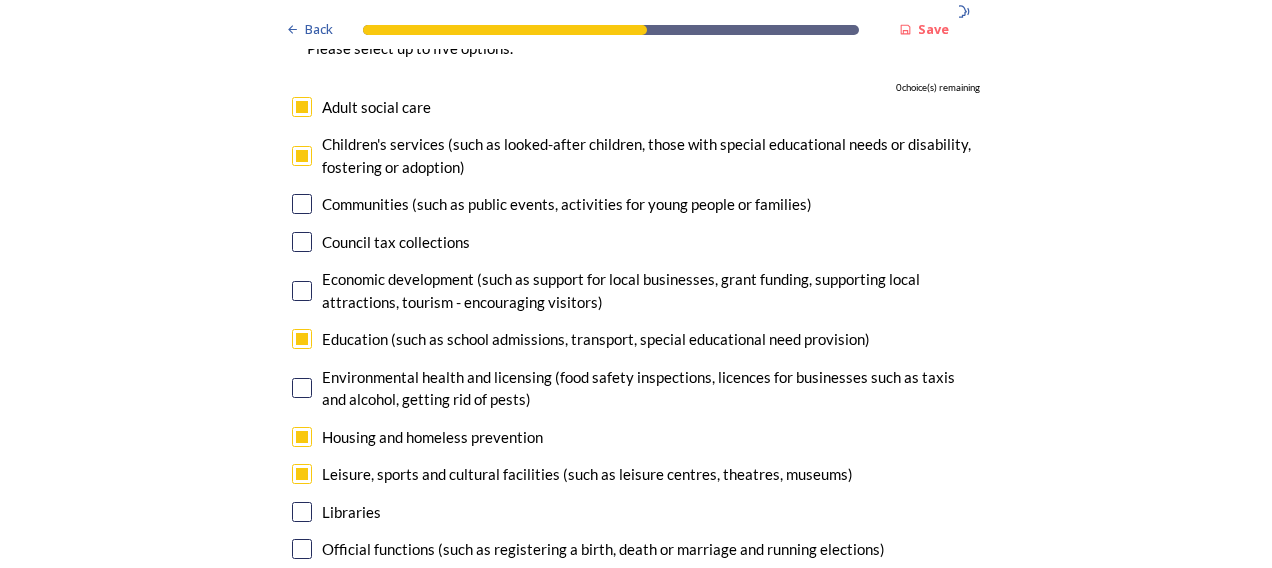 scroll, scrollTop: 4700, scrollLeft: 0, axis: vertical 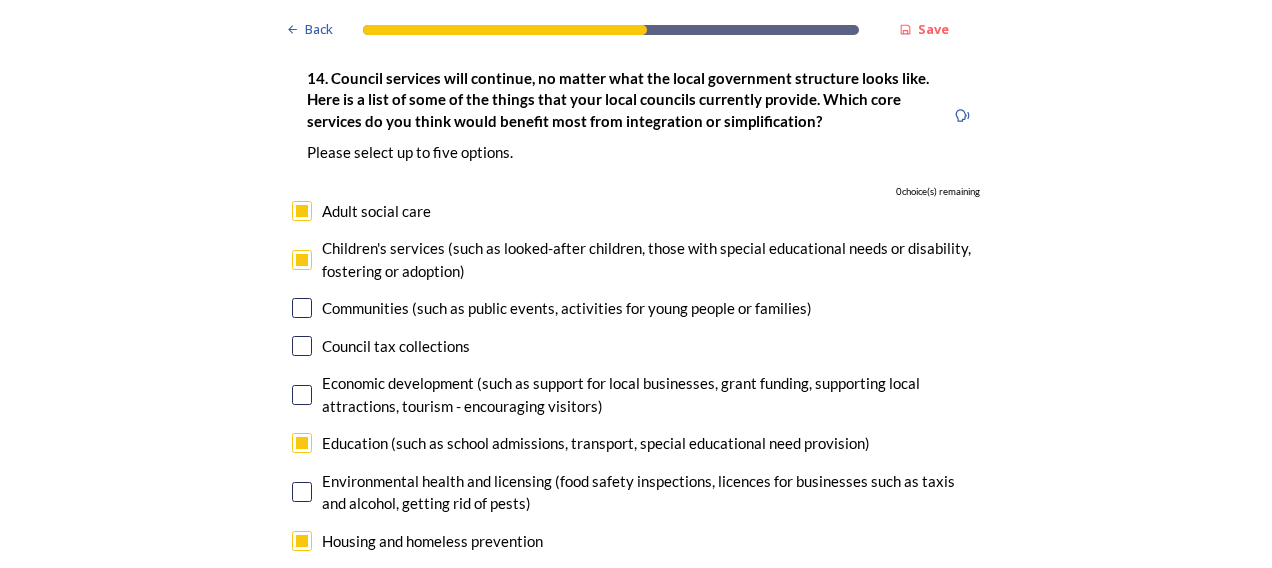 click at bounding box center [302, 260] 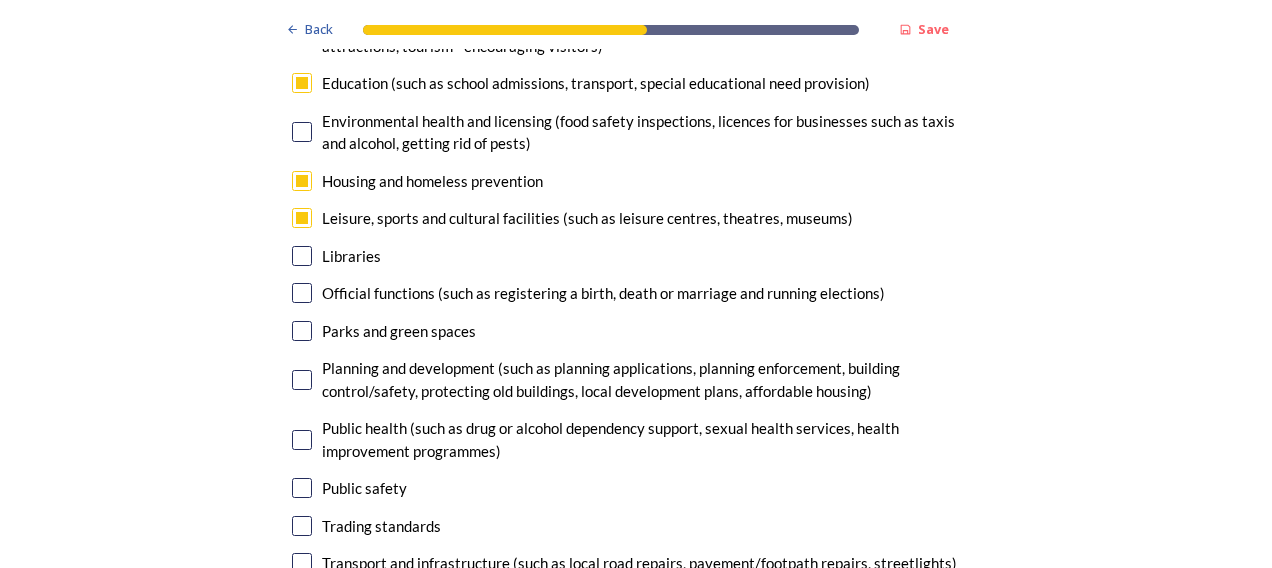 scroll, scrollTop: 5100, scrollLeft: 0, axis: vertical 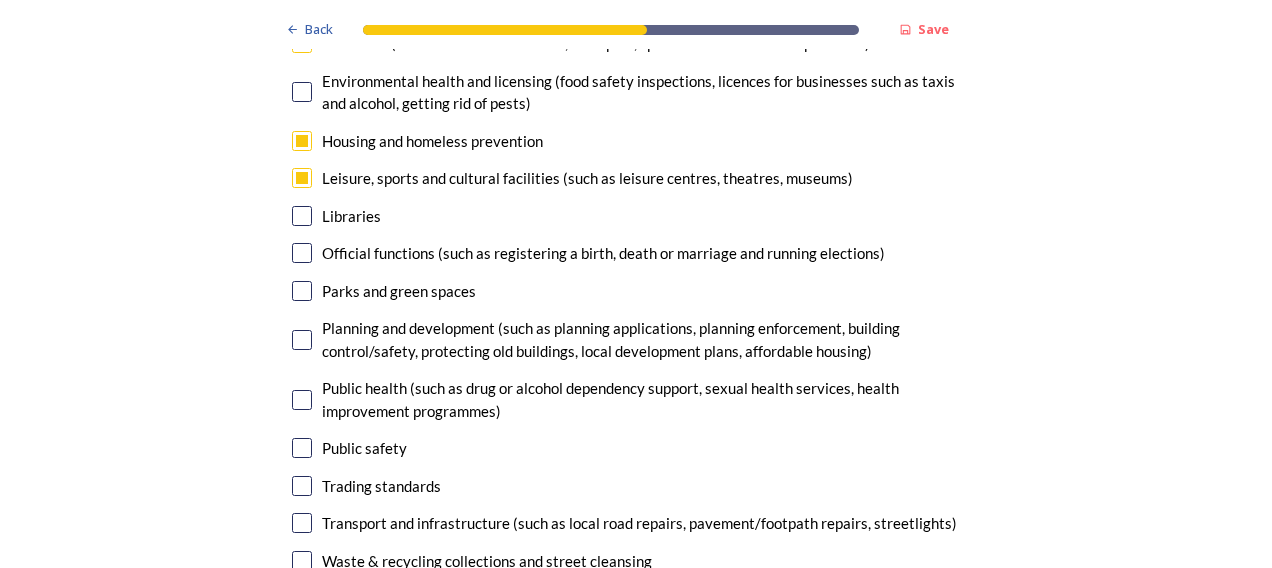 click at bounding box center [302, 340] 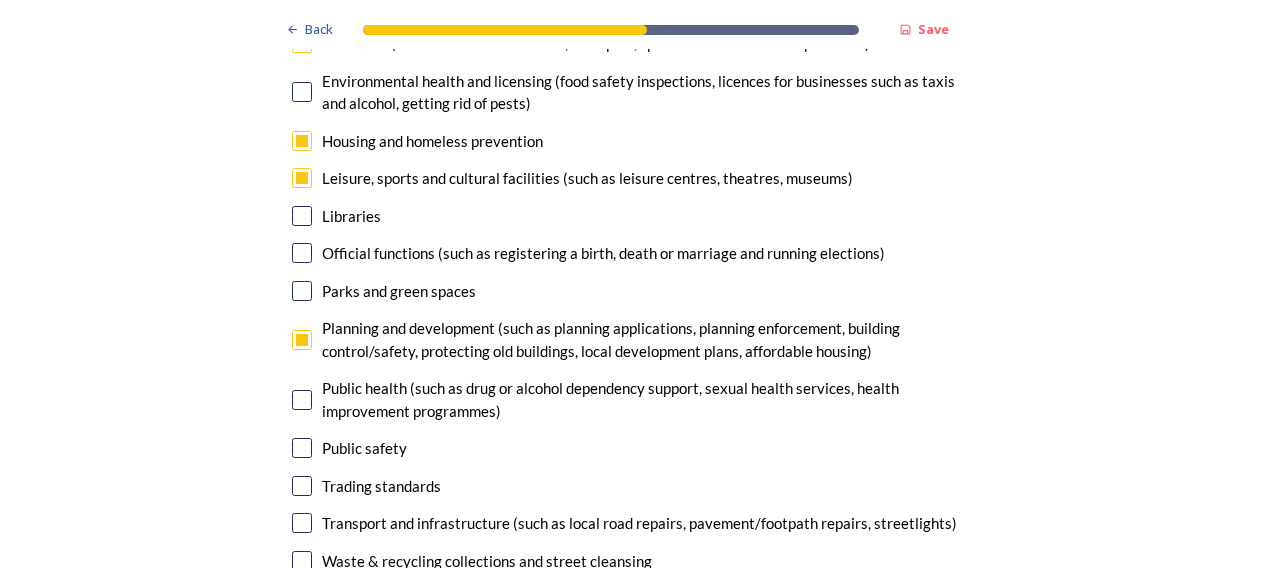 click at bounding box center (302, 523) 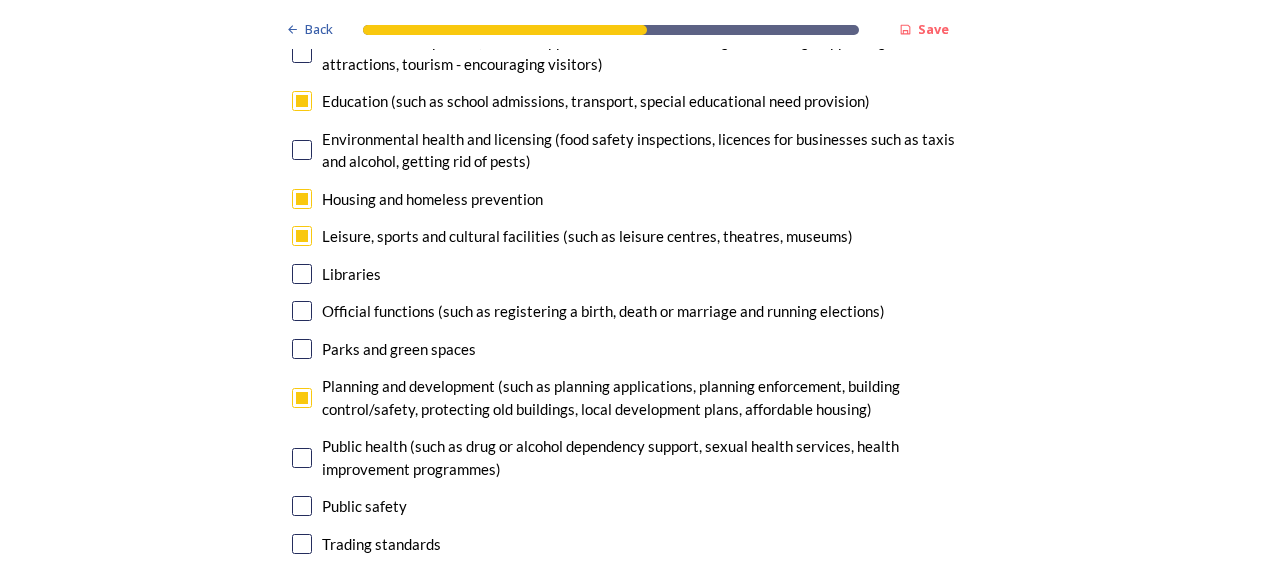 scroll, scrollTop: 5000, scrollLeft: 0, axis: vertical 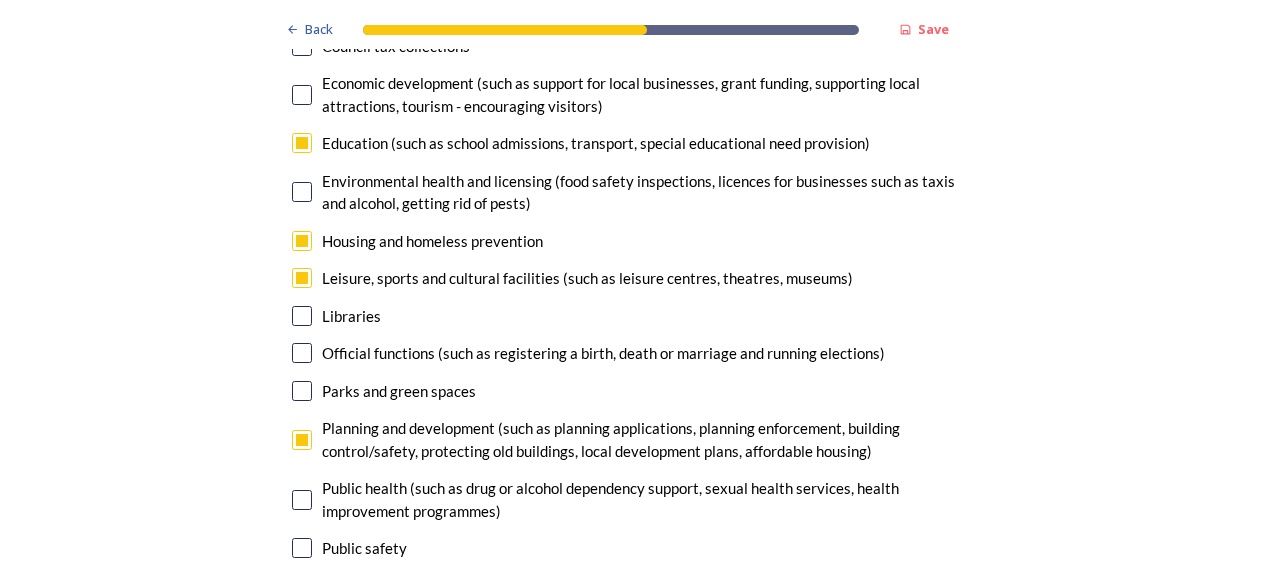 click at bounding box center (302, 278) 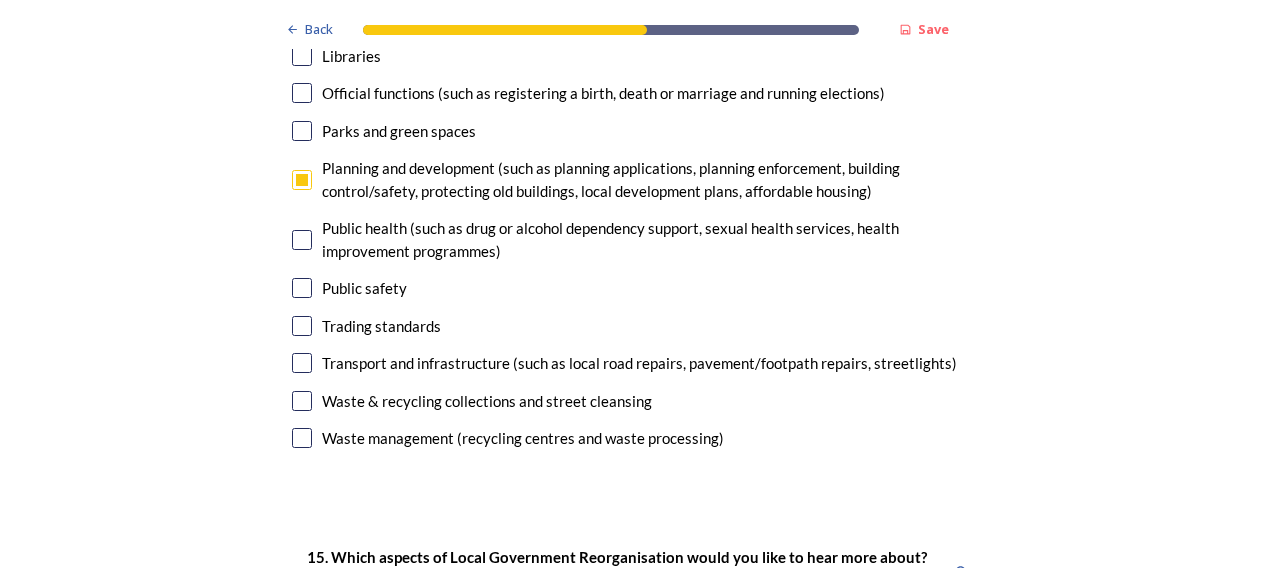 scroll, scrollTop: 5300, scrollLeft: 0, axis: vertical 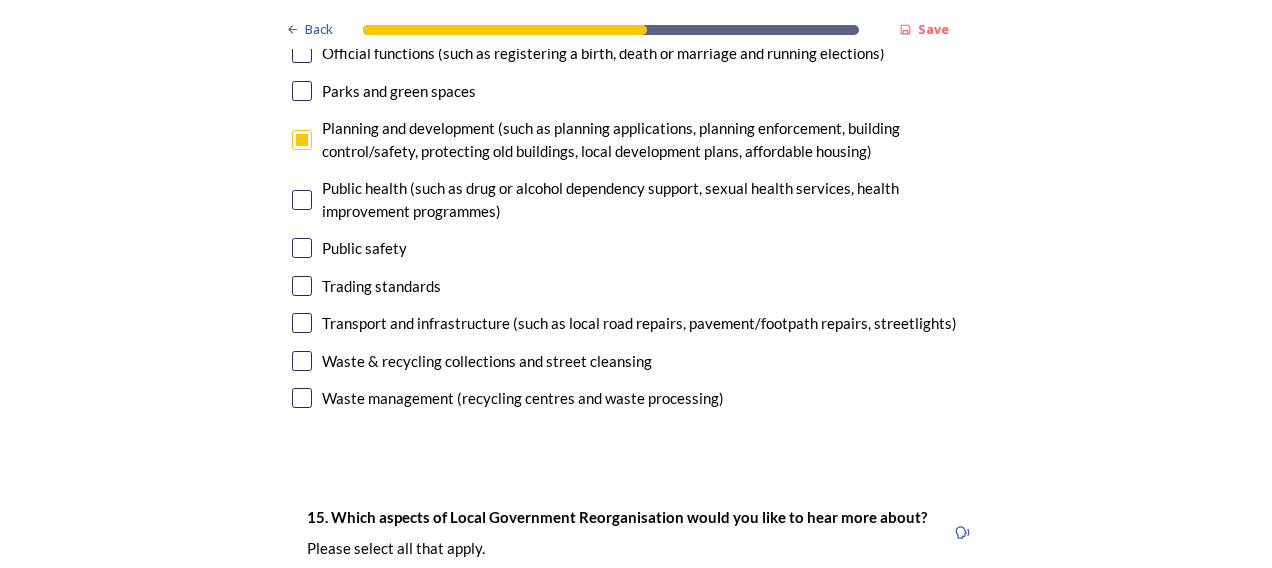 click at bounding box center (302, 361) 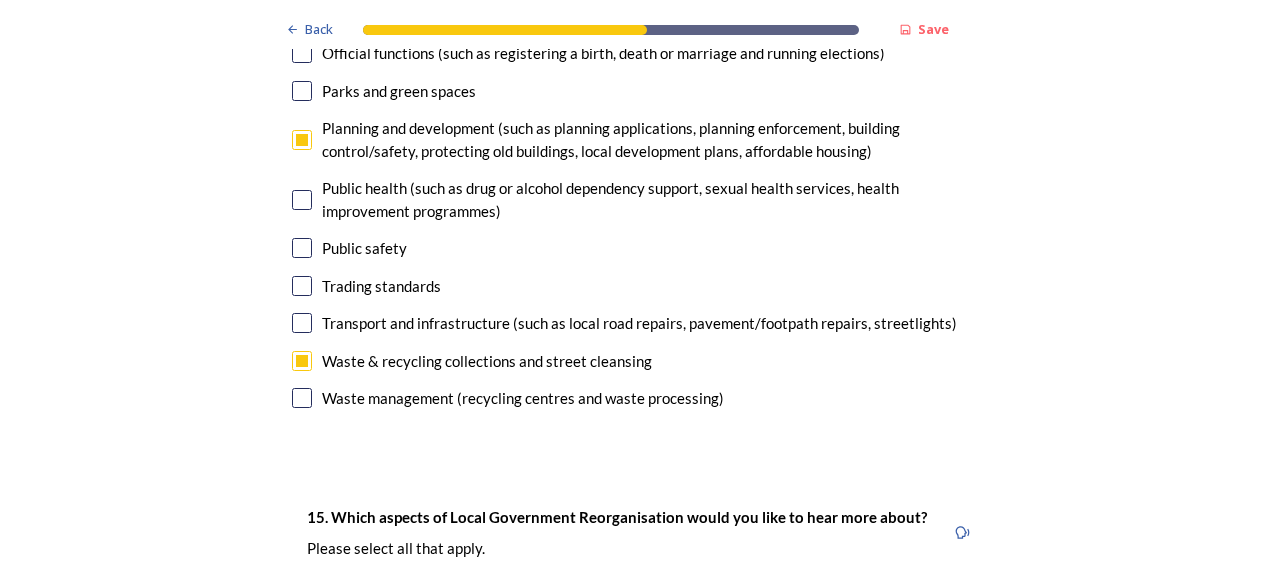 click at bounding box center [302, 323] 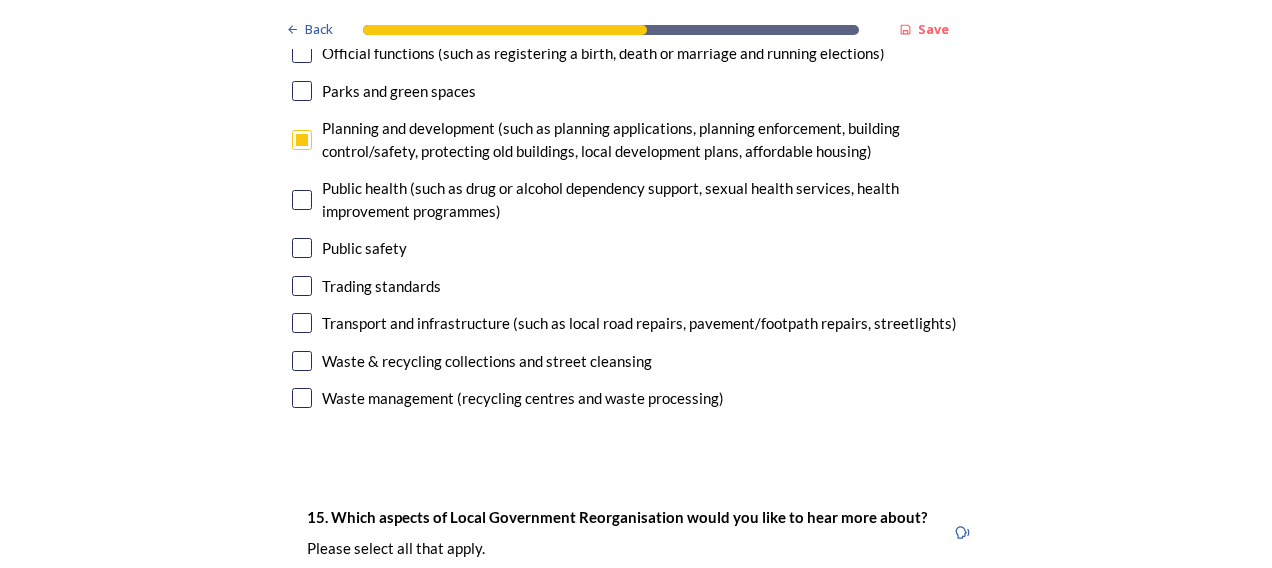 click at bounding box center (302, 323) 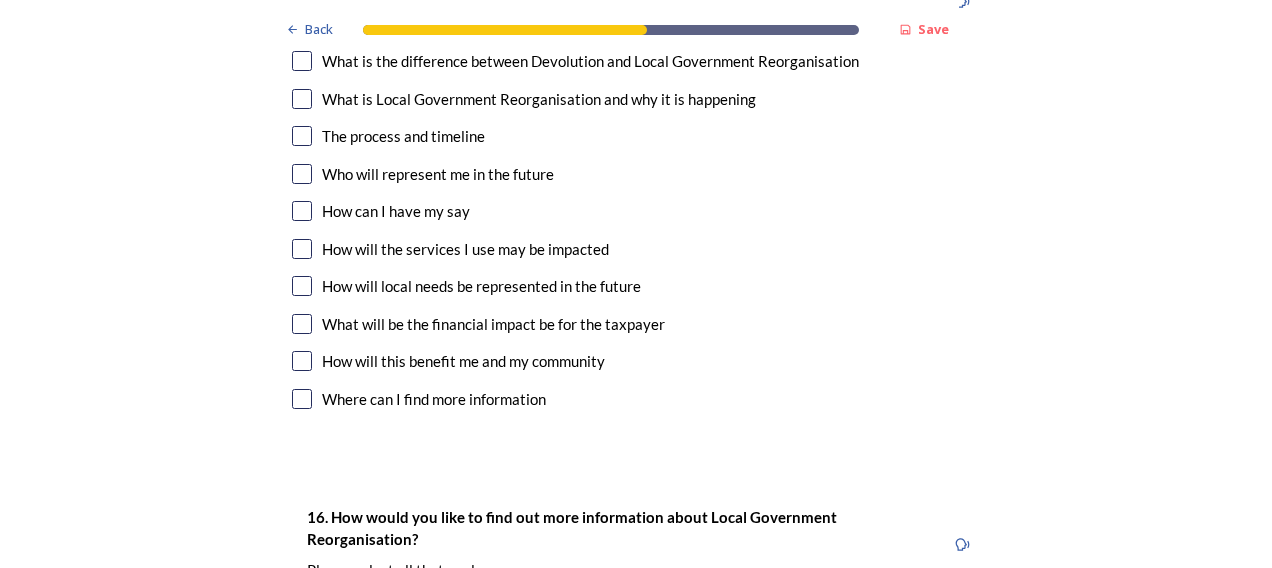 scroll, scrollTop: 5800, scrollLeft: 0, axis: vertical 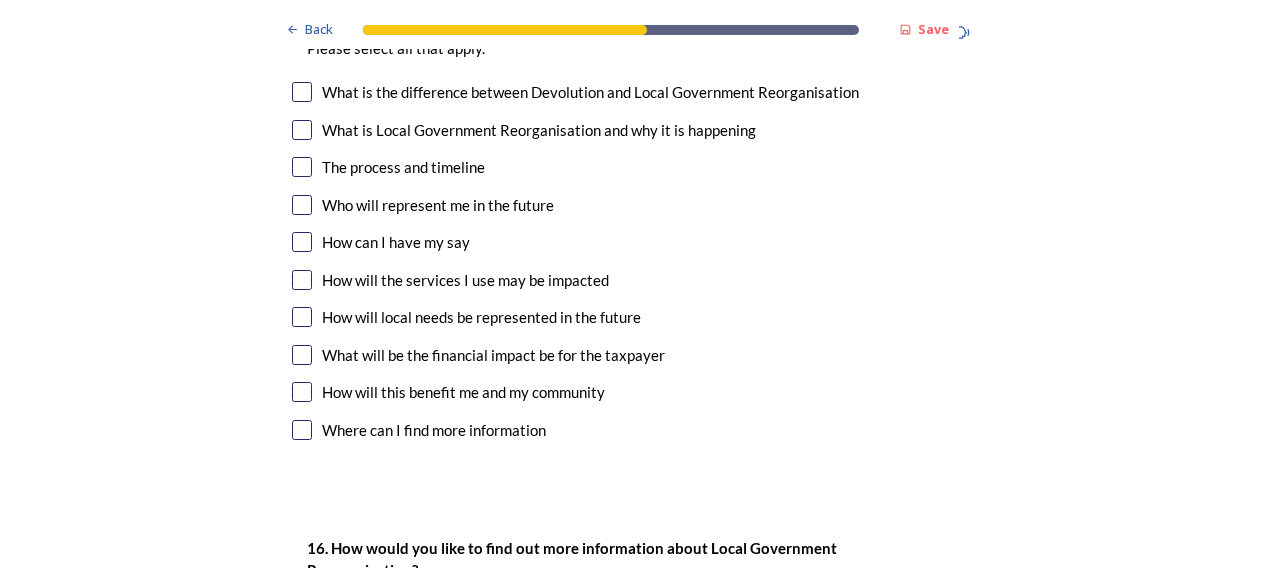 click at bounding box center (302, 317) 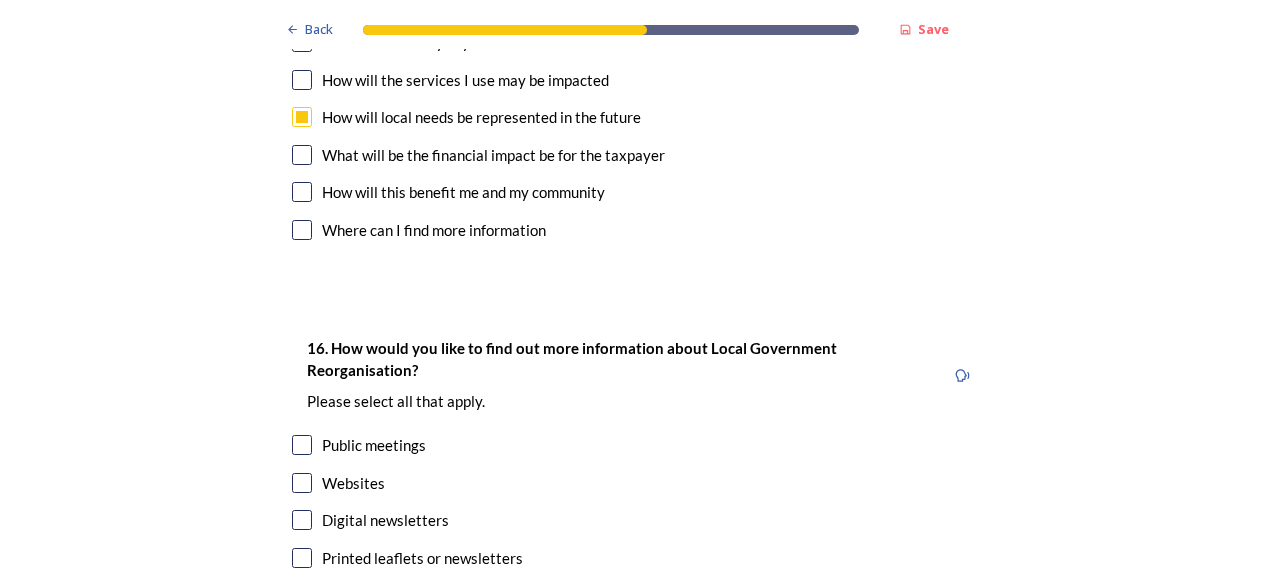 scroll, scrollTop: 6100, scrollLeft: 0, axis: vertical 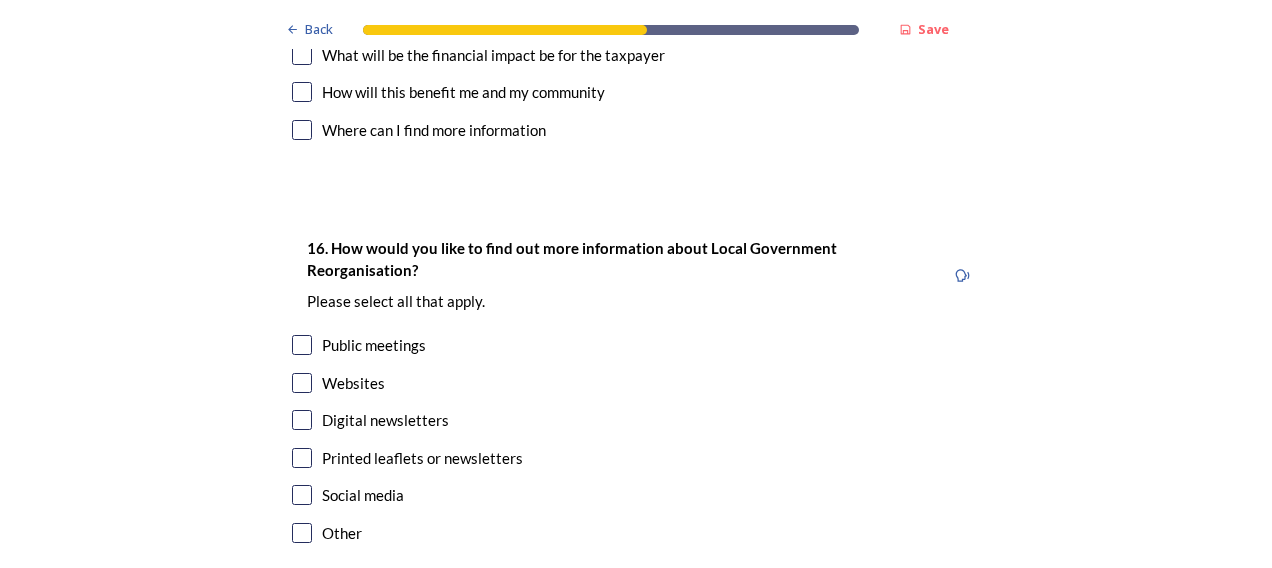 click at bounding box center [302, 383] 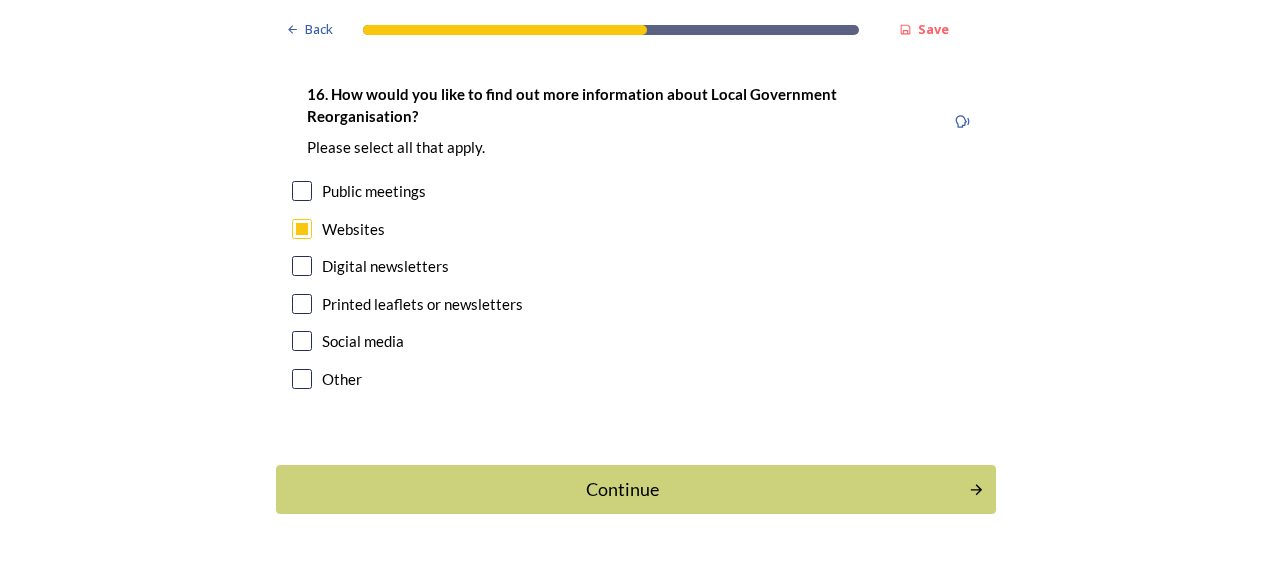 scroll, scrollTop: 6255, scrollLeft: 0, axis: vertical 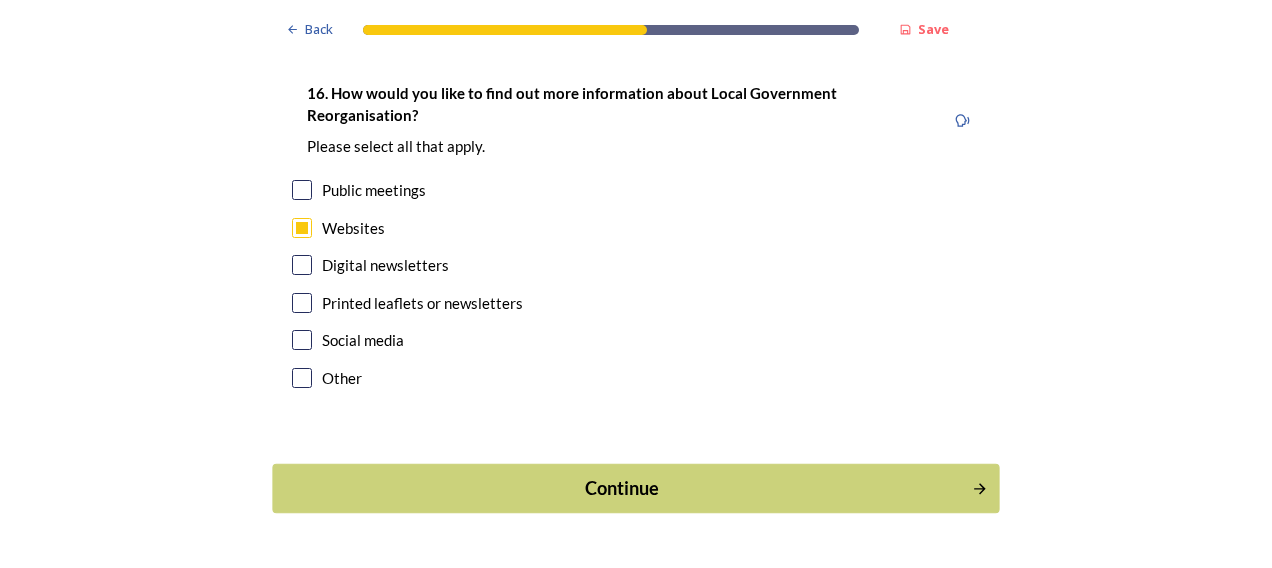 click on "Continue" at bounding box center [622, 488] 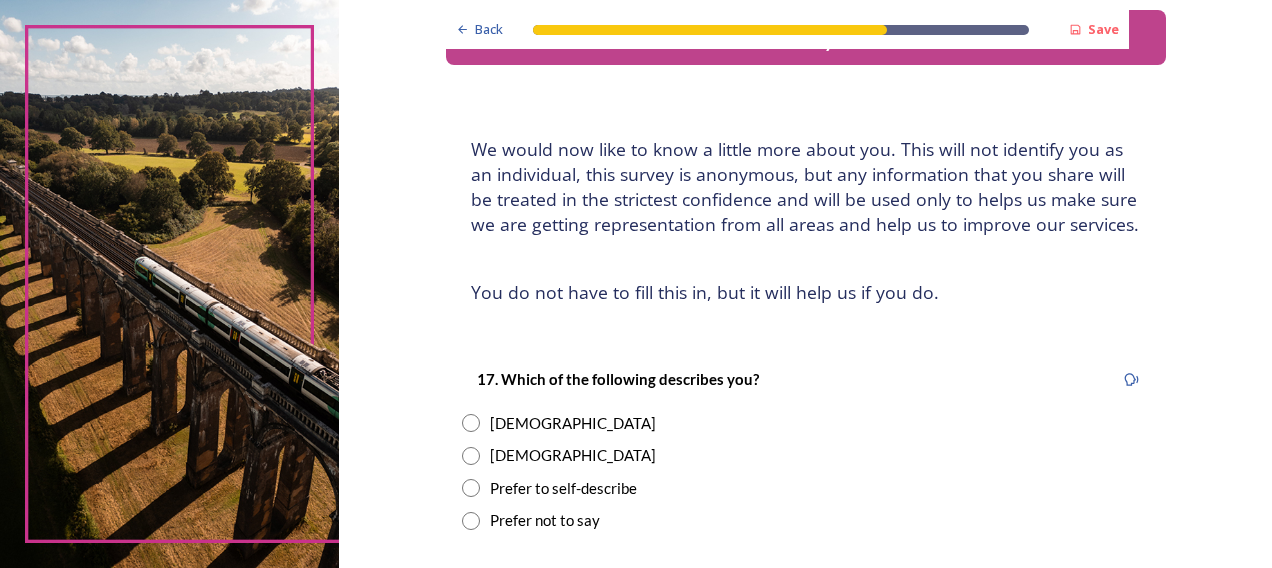 scroll, scrollTop: 200, scrollLeft: 0, axis: vertical 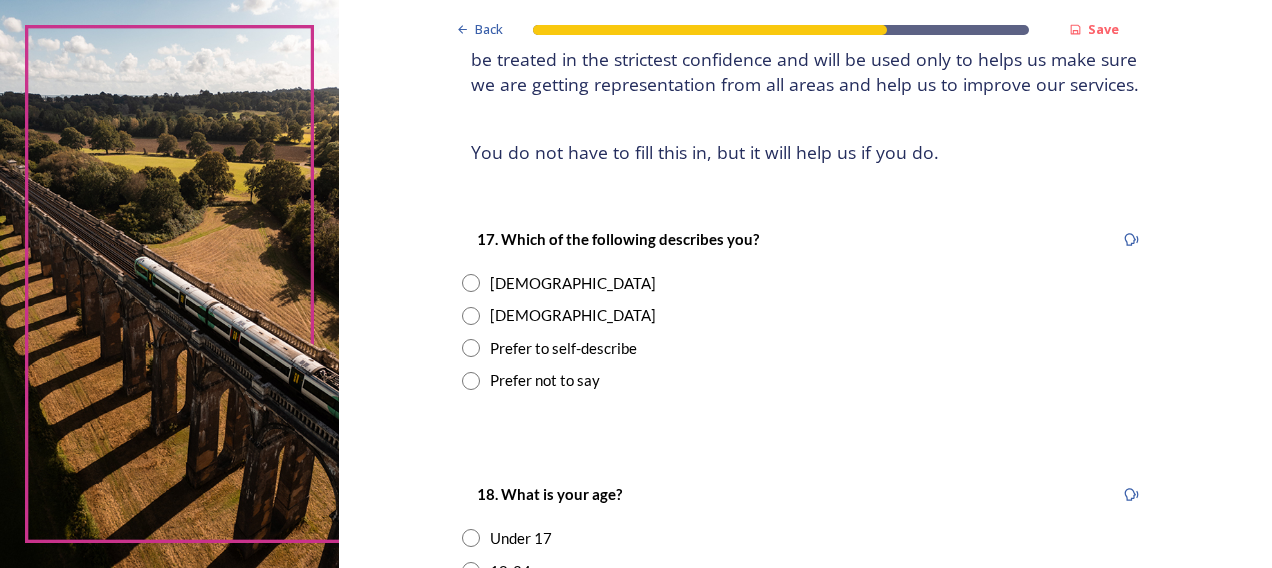 click at bounding box center [471, 283] 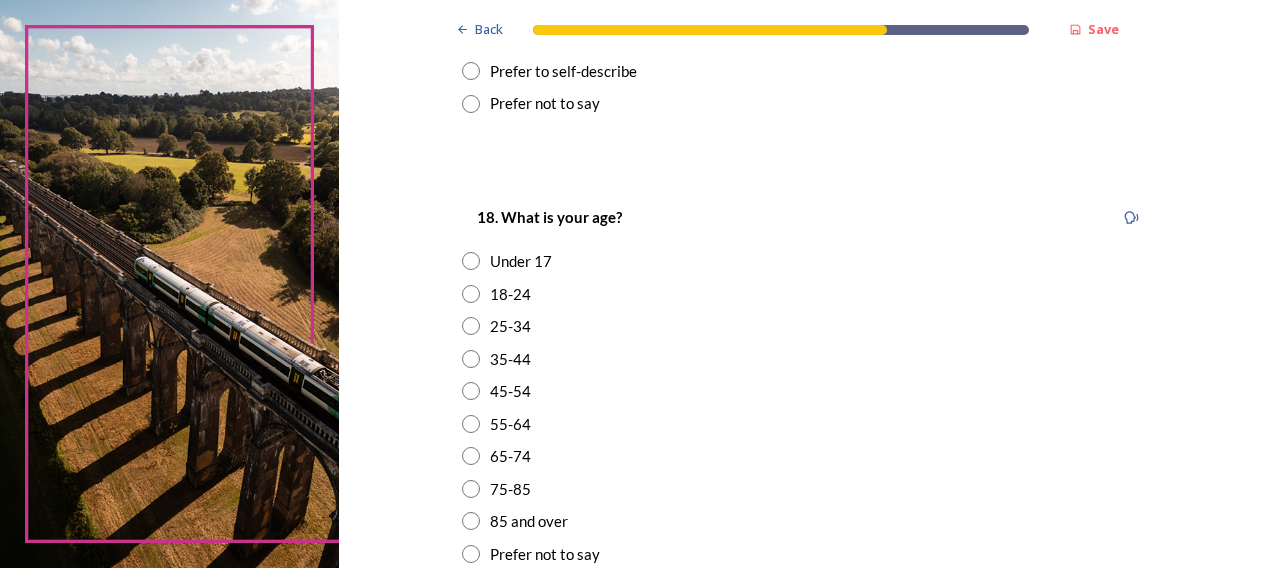 scroll, scrollTop: 600, scrollLeft: 0, axis: vertical 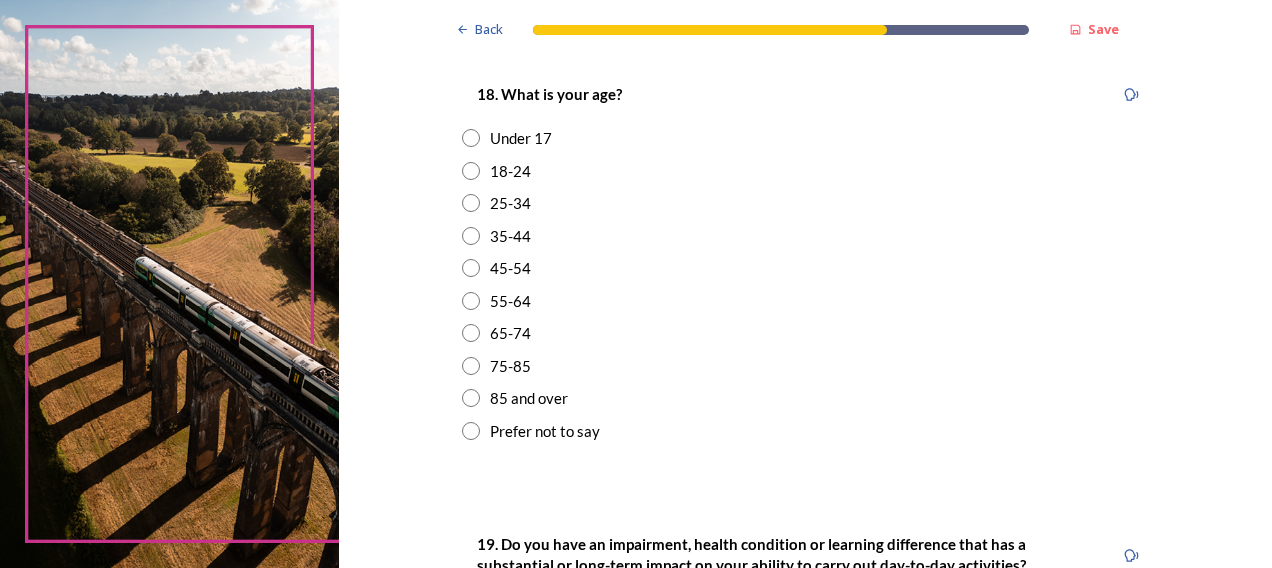 click at bounding box center (471, 301) 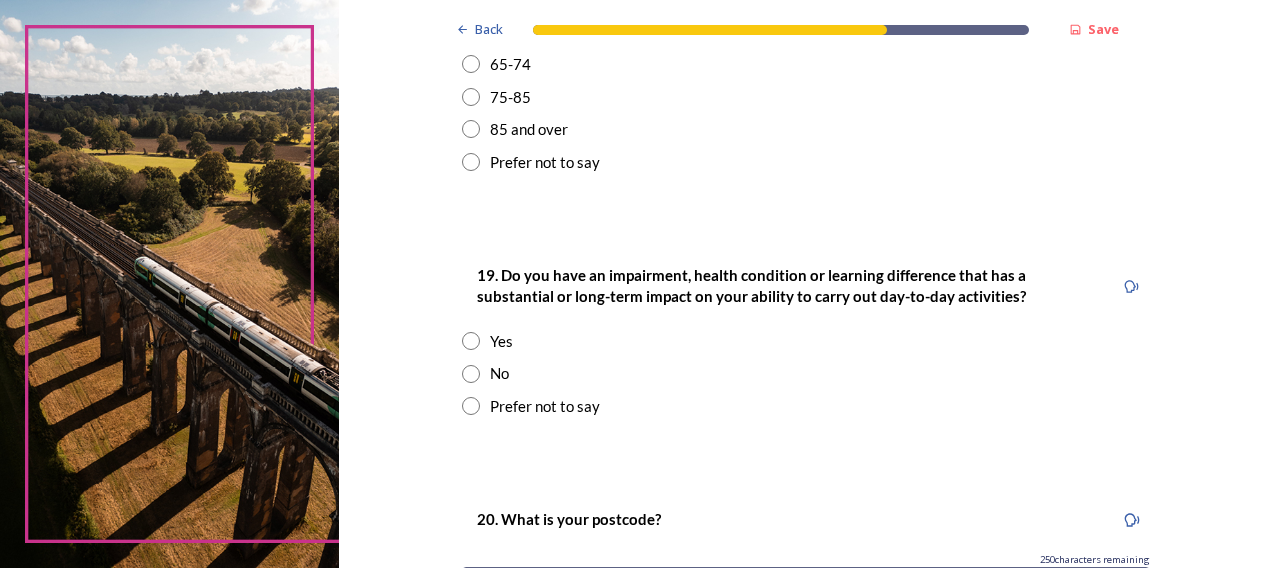 scroll, scrollTop: 900, scrollLeft: 0, axis: vertical 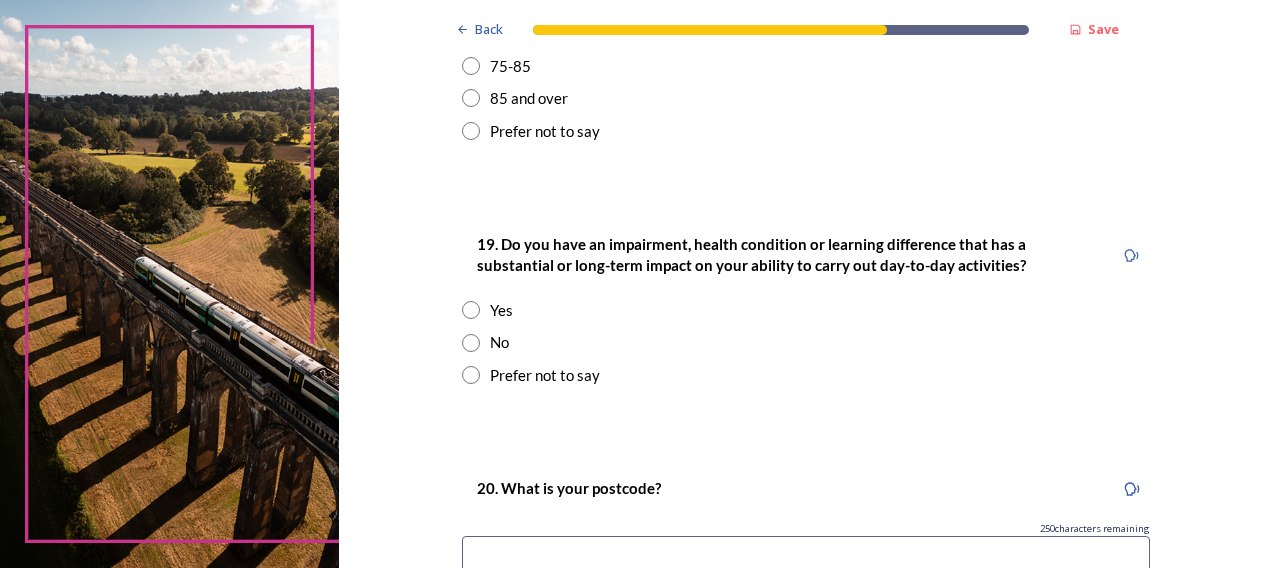 click at bounding box center [471, 343] 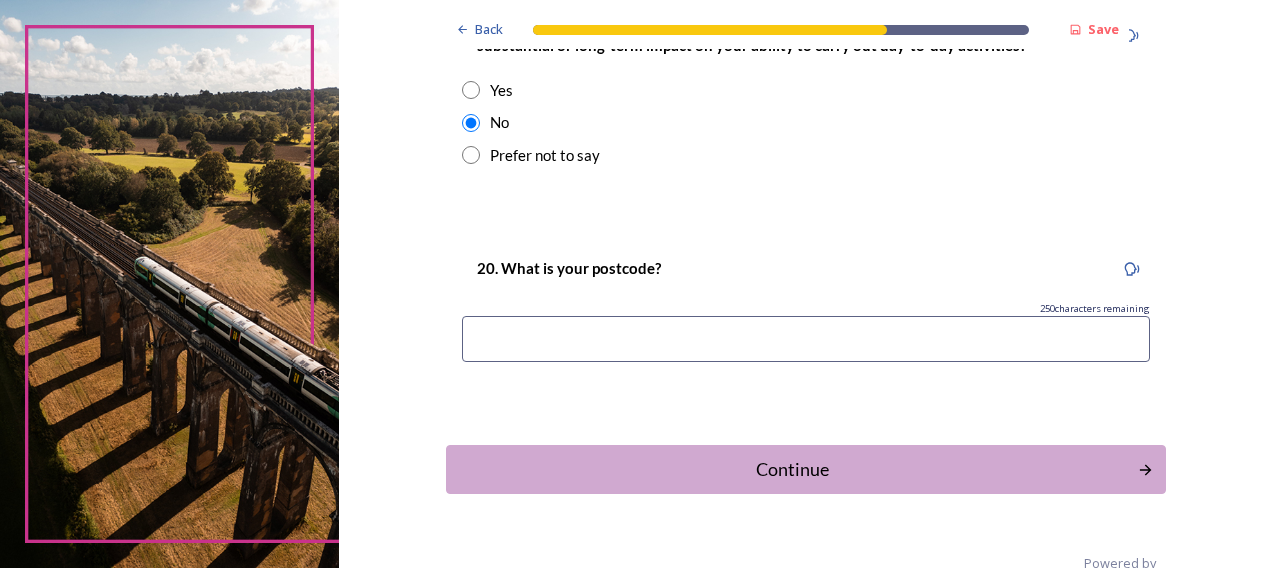 scroll, scrollTop: 1160, scrollLeft: 0, axis: vertical 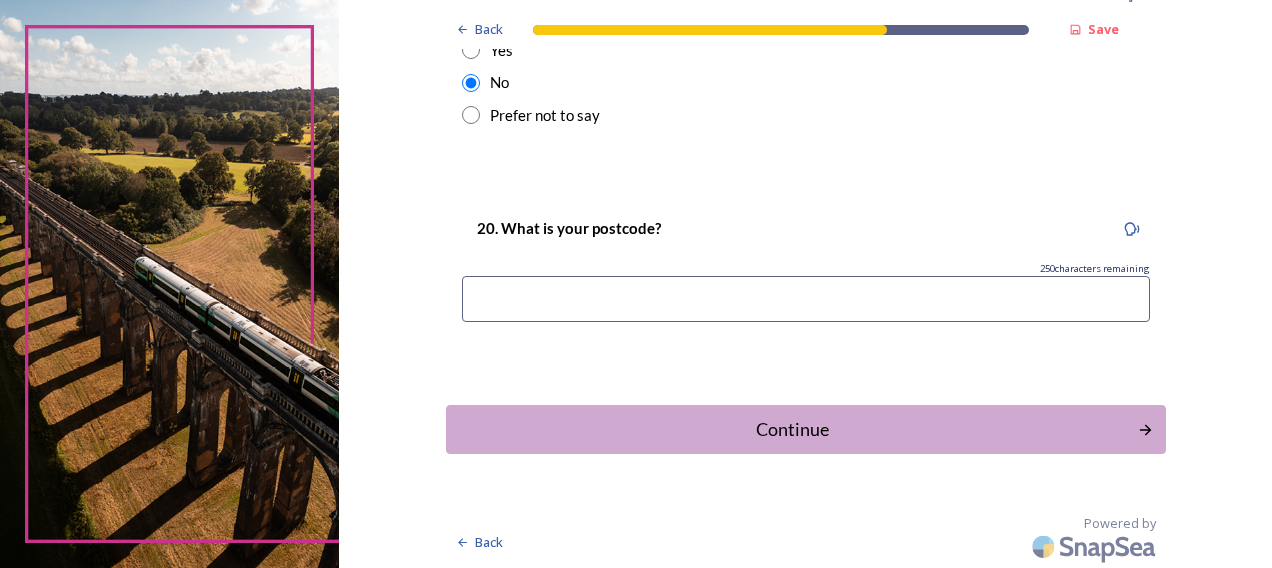 click at bounding box center [806, 299] 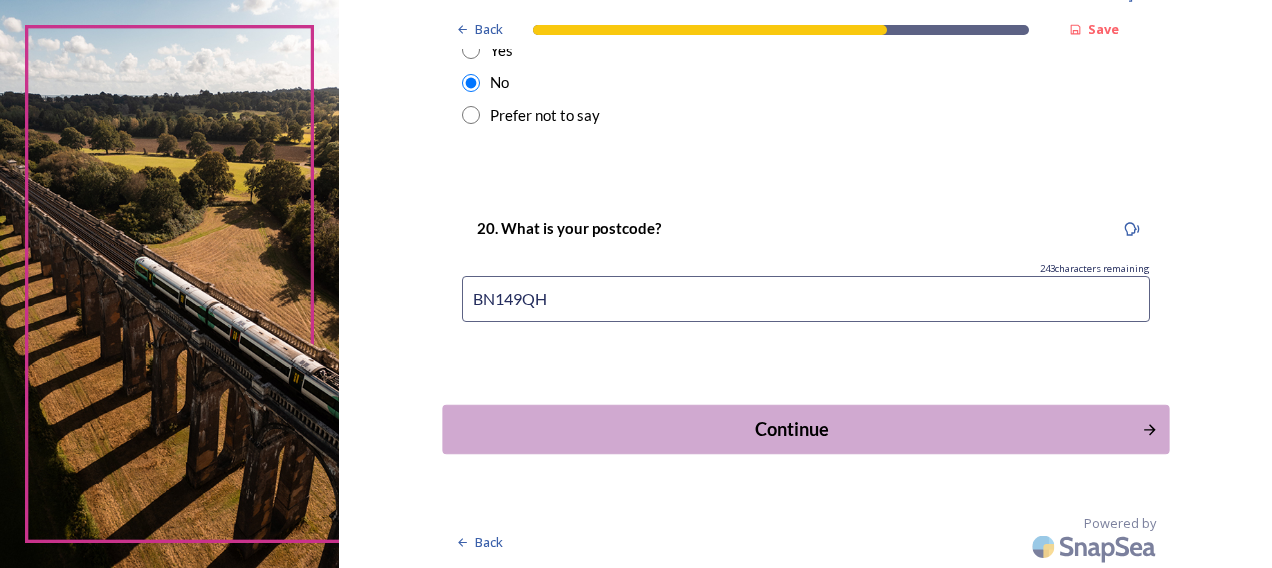 type on "BN149QH" 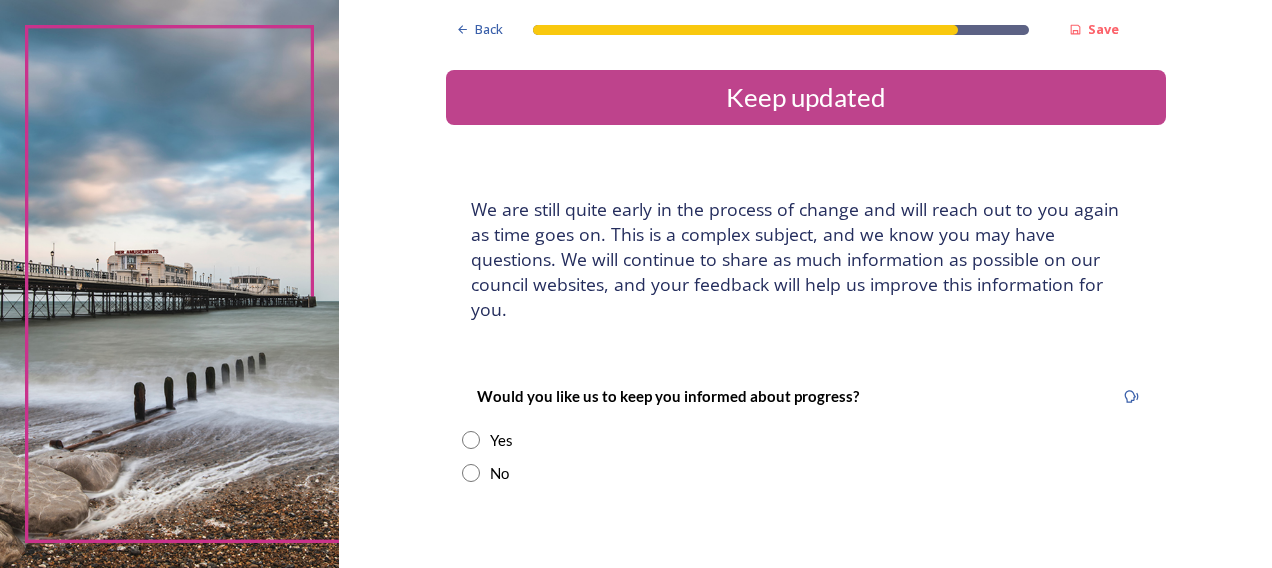 click at bounding box center [471, 473] 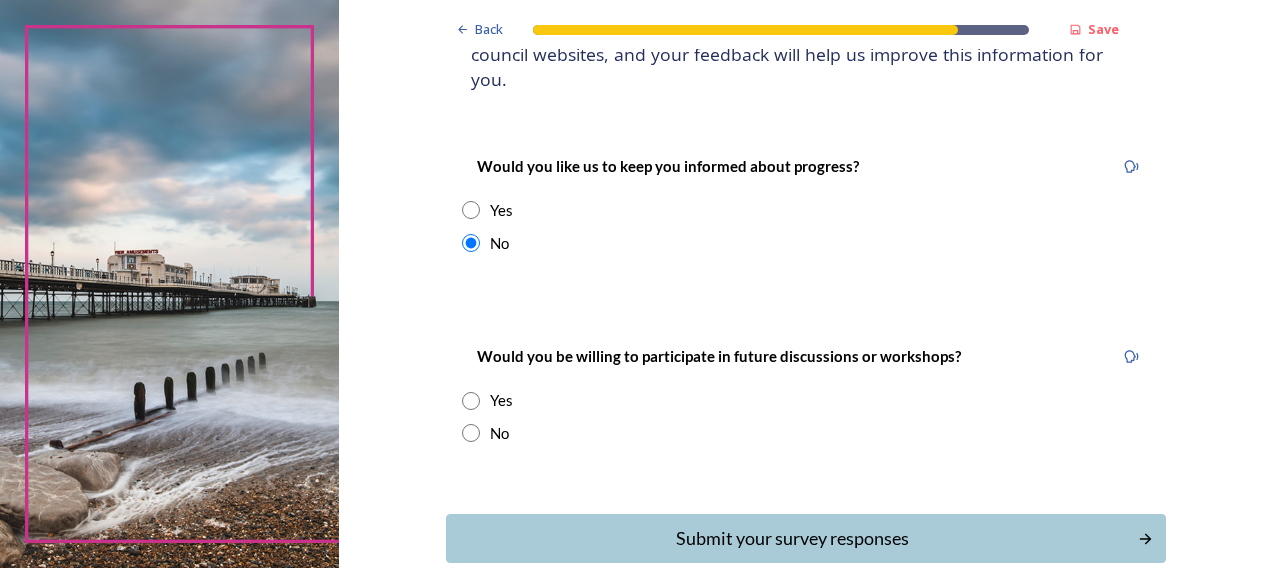 scroll, scrollTop: 300, scrollLeft: 0, axis: vertical 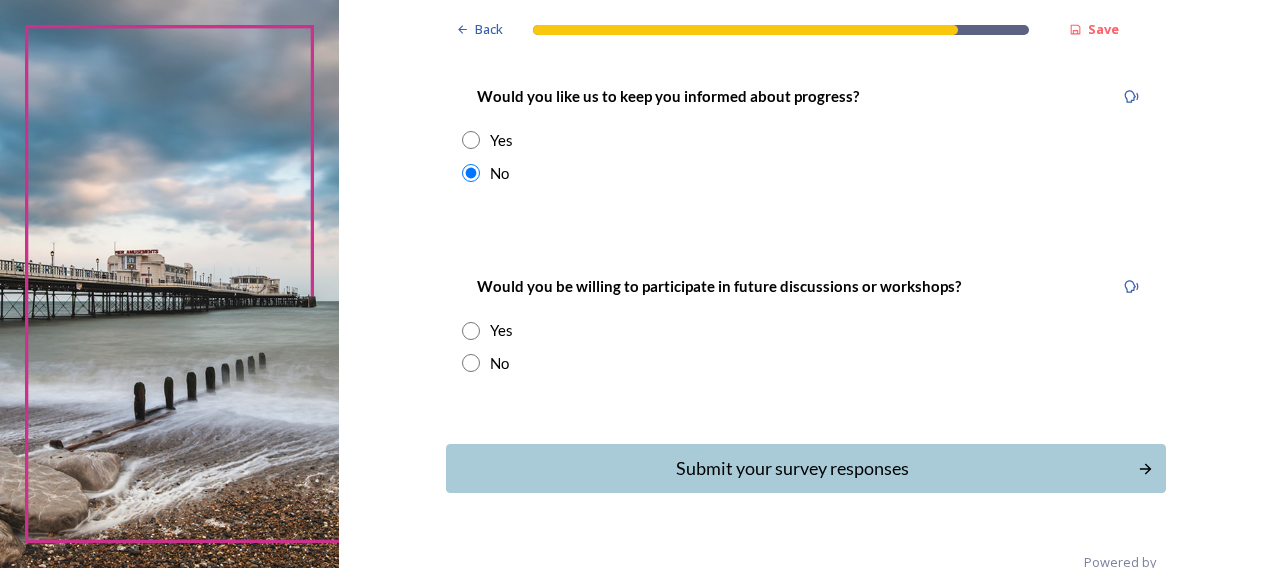 click at bounding box center (471, 140) 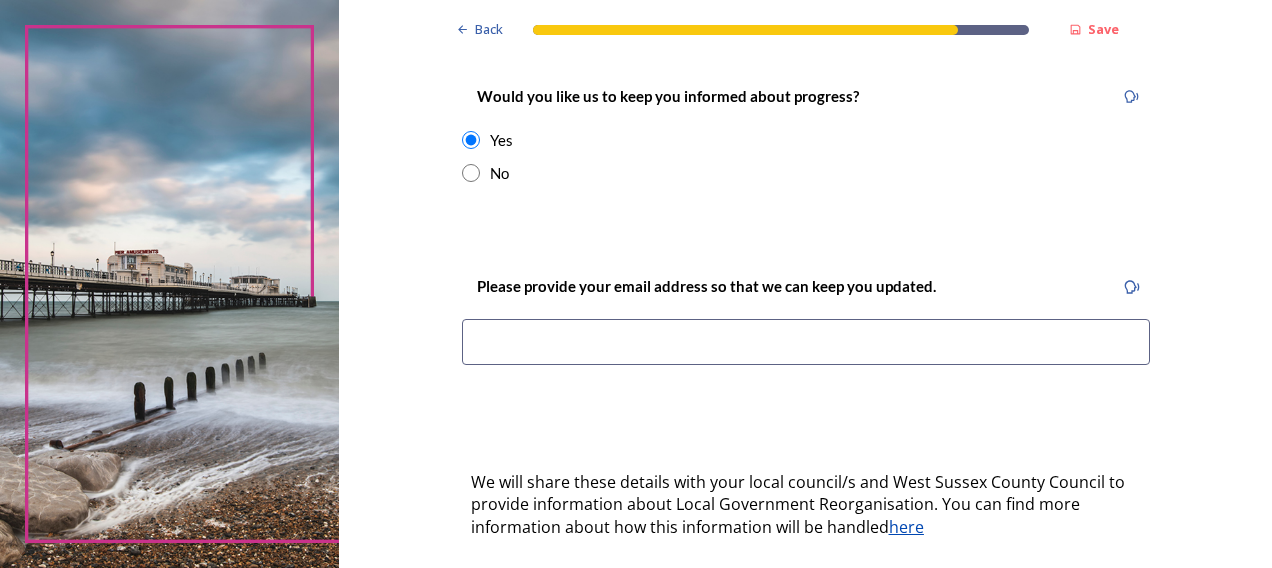click at bounding box center (806, 342) 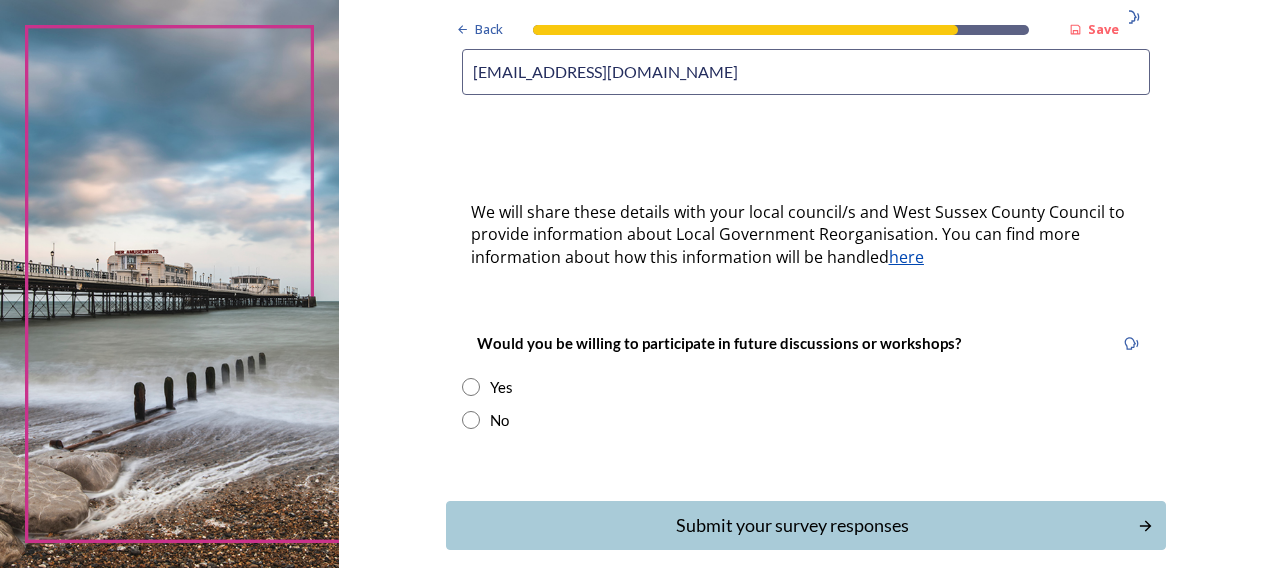 scroll, scrollTop: 600, scrollLeft: 0, axis: vertical 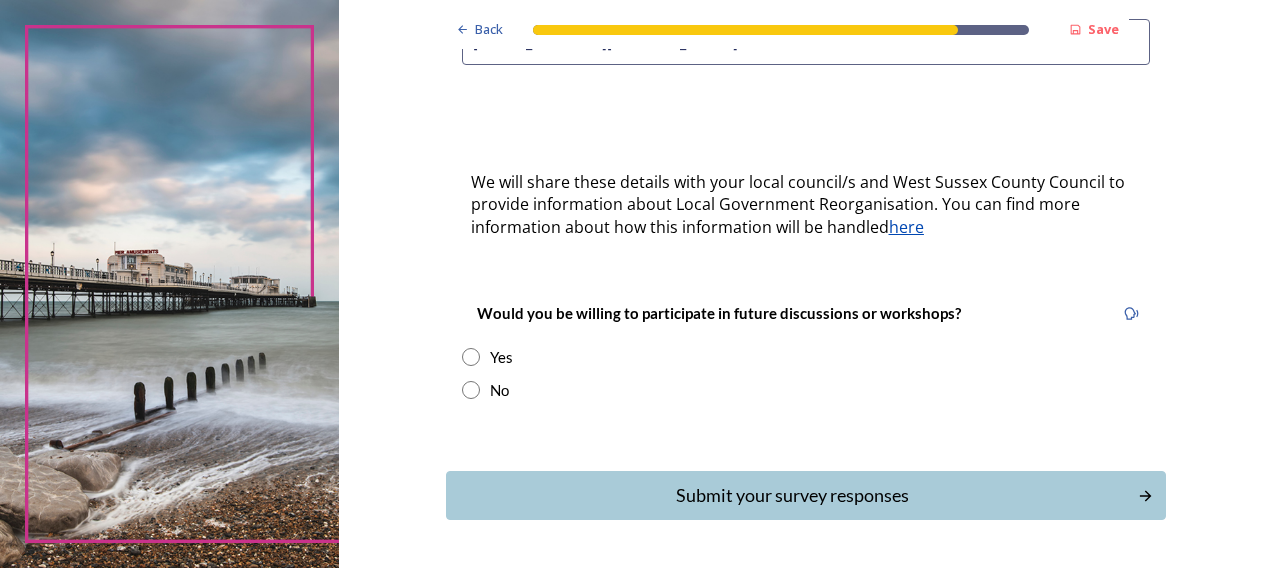 click at bounding box center (471, 357) 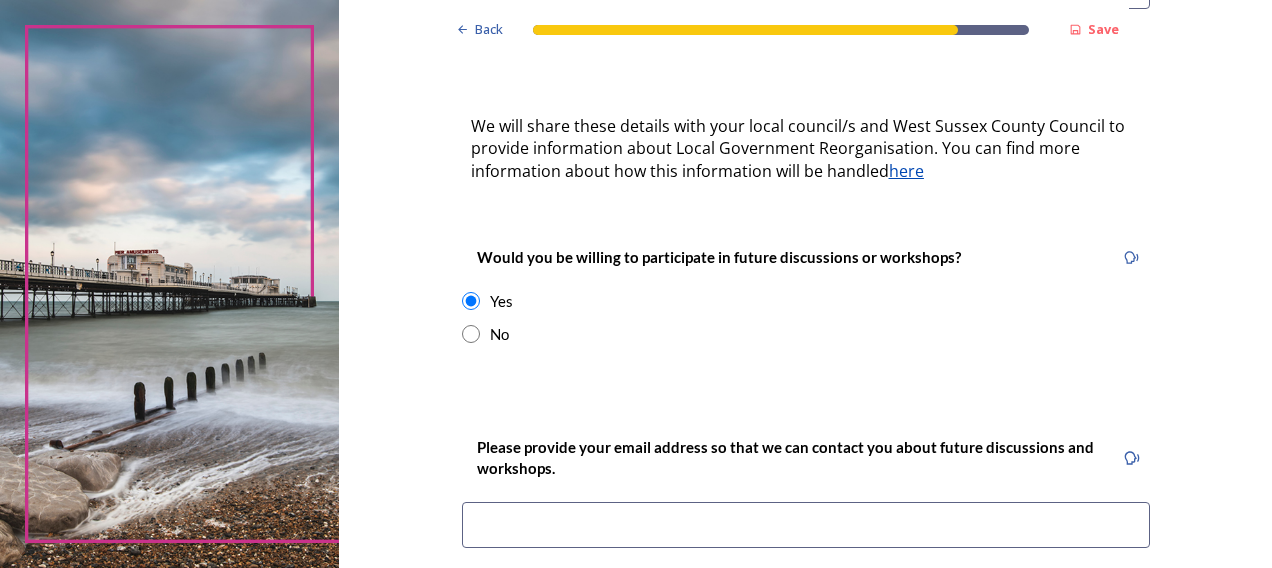 scroll, scrollTop: 800, scrollLeft: 0, axis: vertical 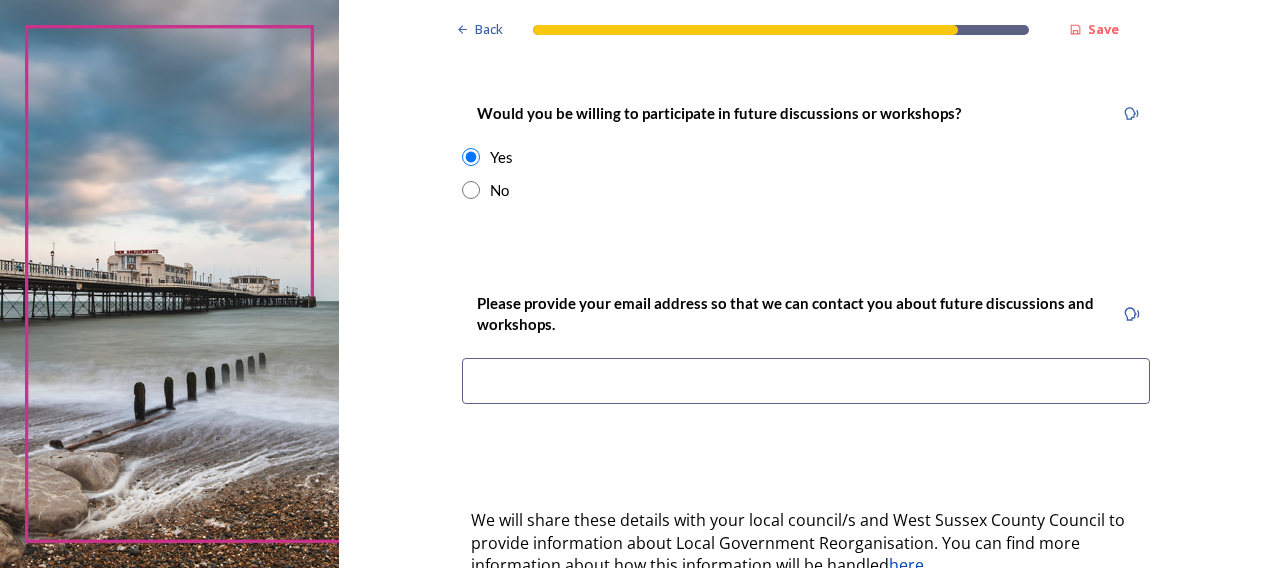 click at bounding box center (806, 381) 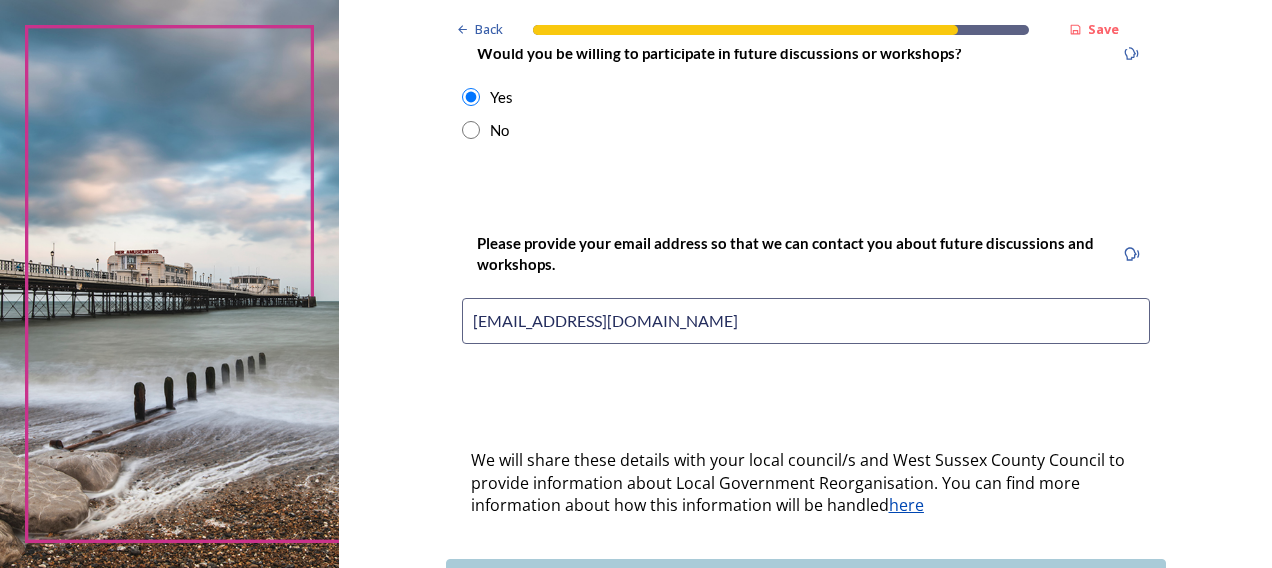 scroll, scrollTop: 989, scrollLeft: 0, axis: vertical 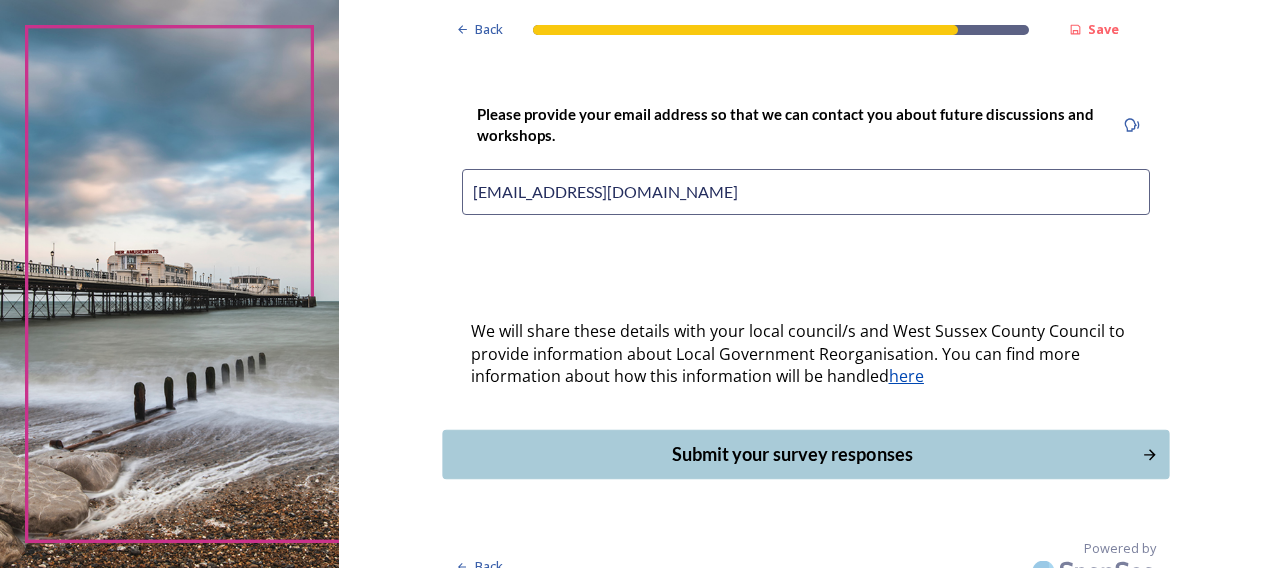 click on "Submit your survey responses" at bounding box center [791, 454] 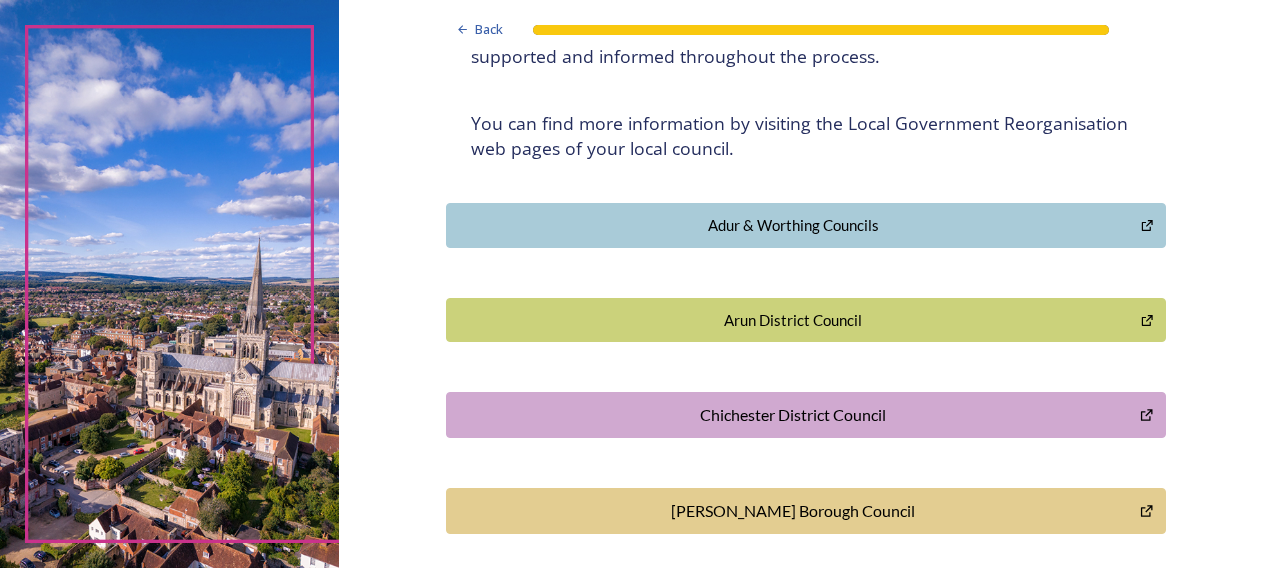 scroll, scrollTop: 400, scrollLeft: 0, axis: vertical 